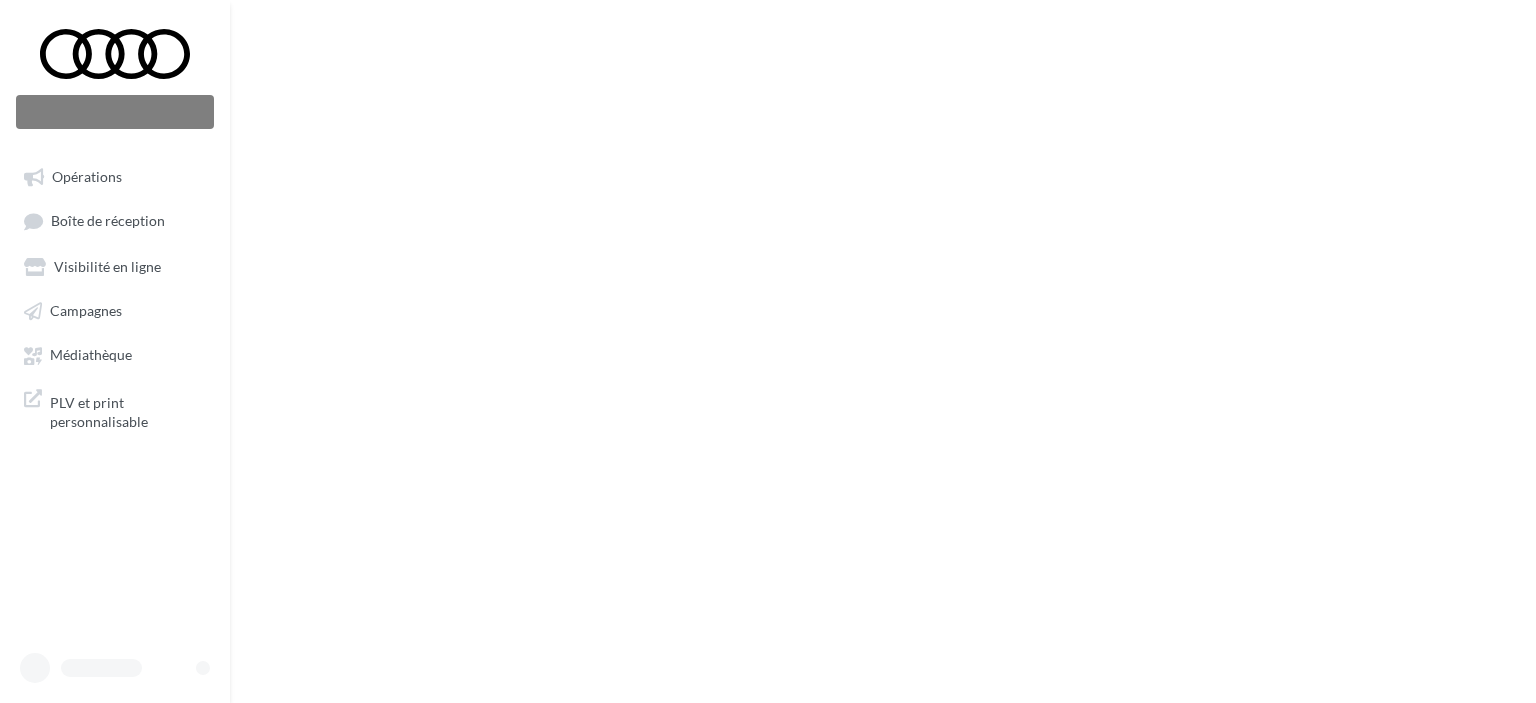 scroll, scrollTop: 0, scrollLeft: 0, axis: both 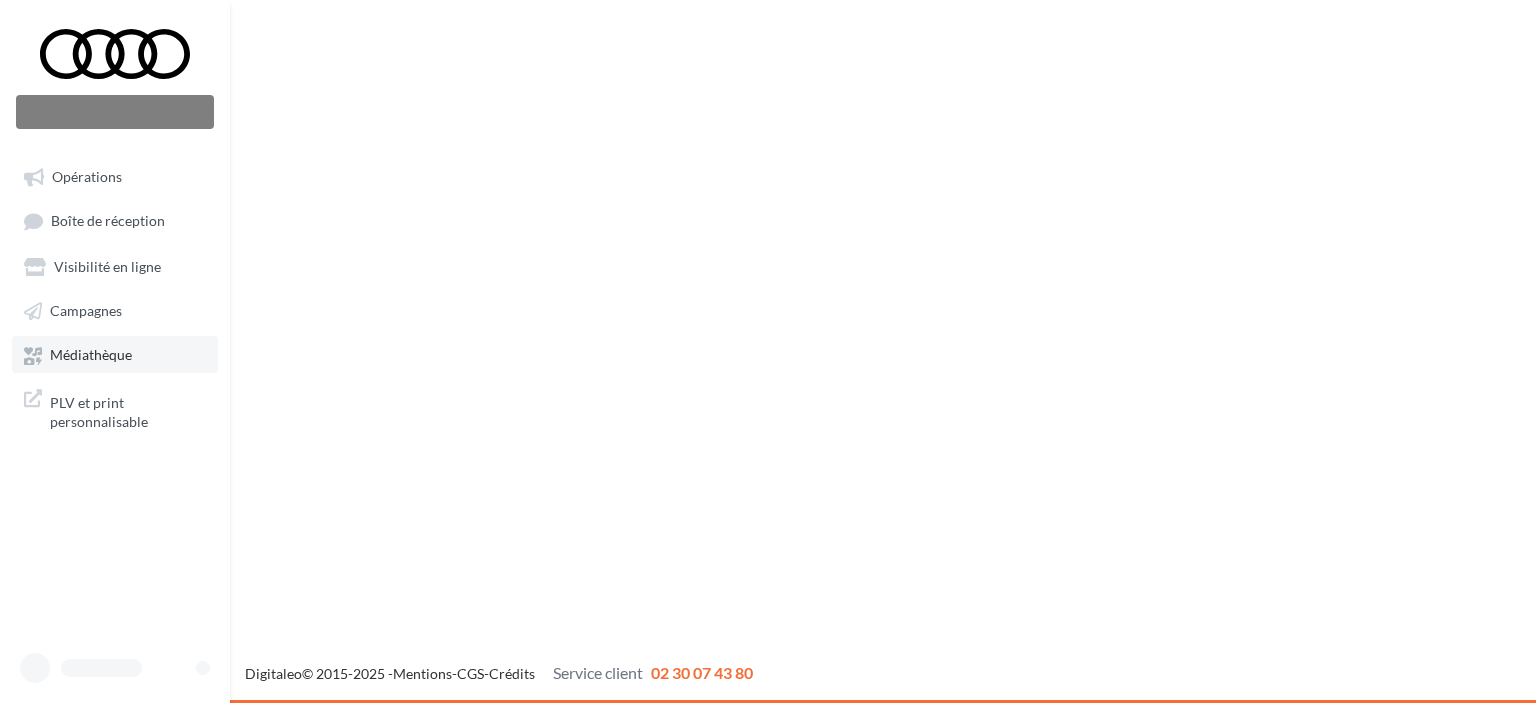click on "Médiathèque" at bounding box center [91, 355] 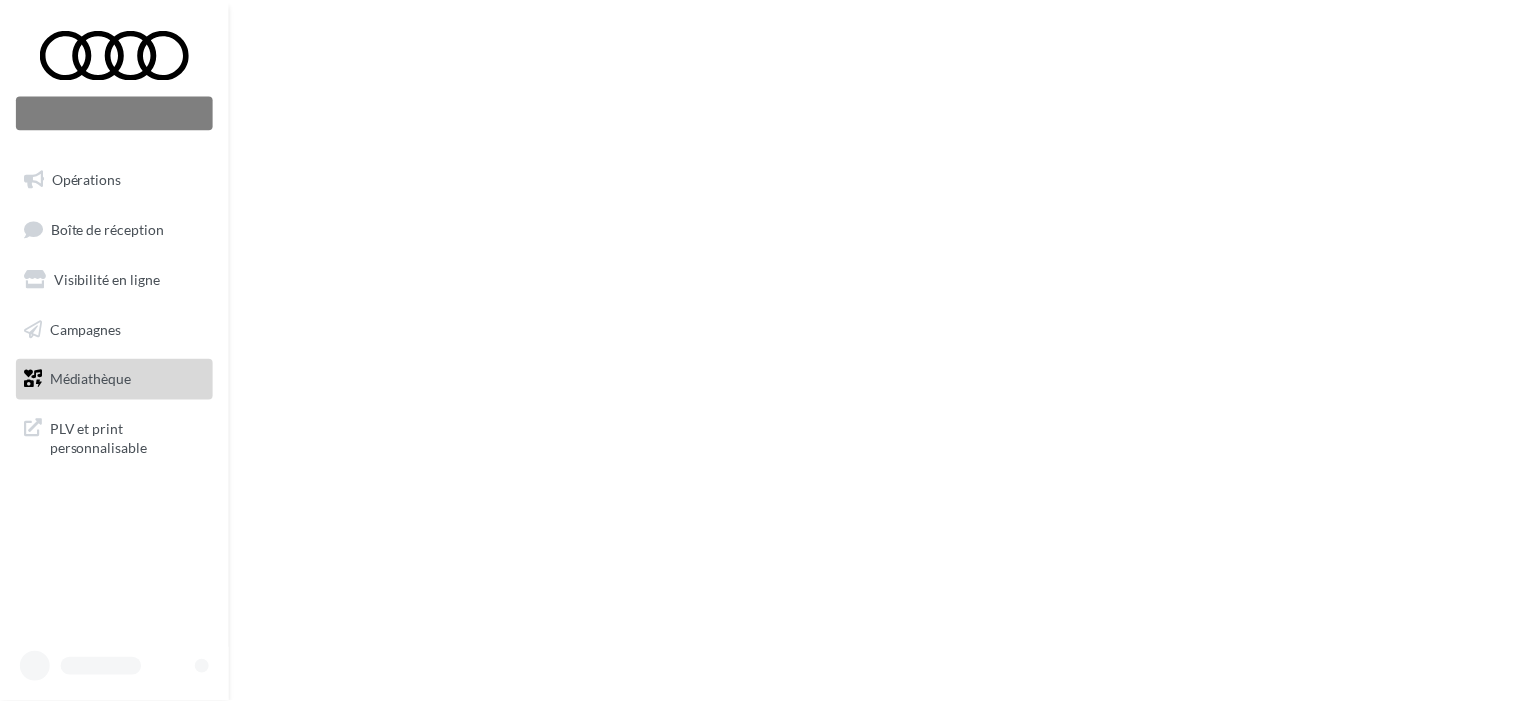 scroll, scrollTop: 0, scrollLeft: 0, axis: both 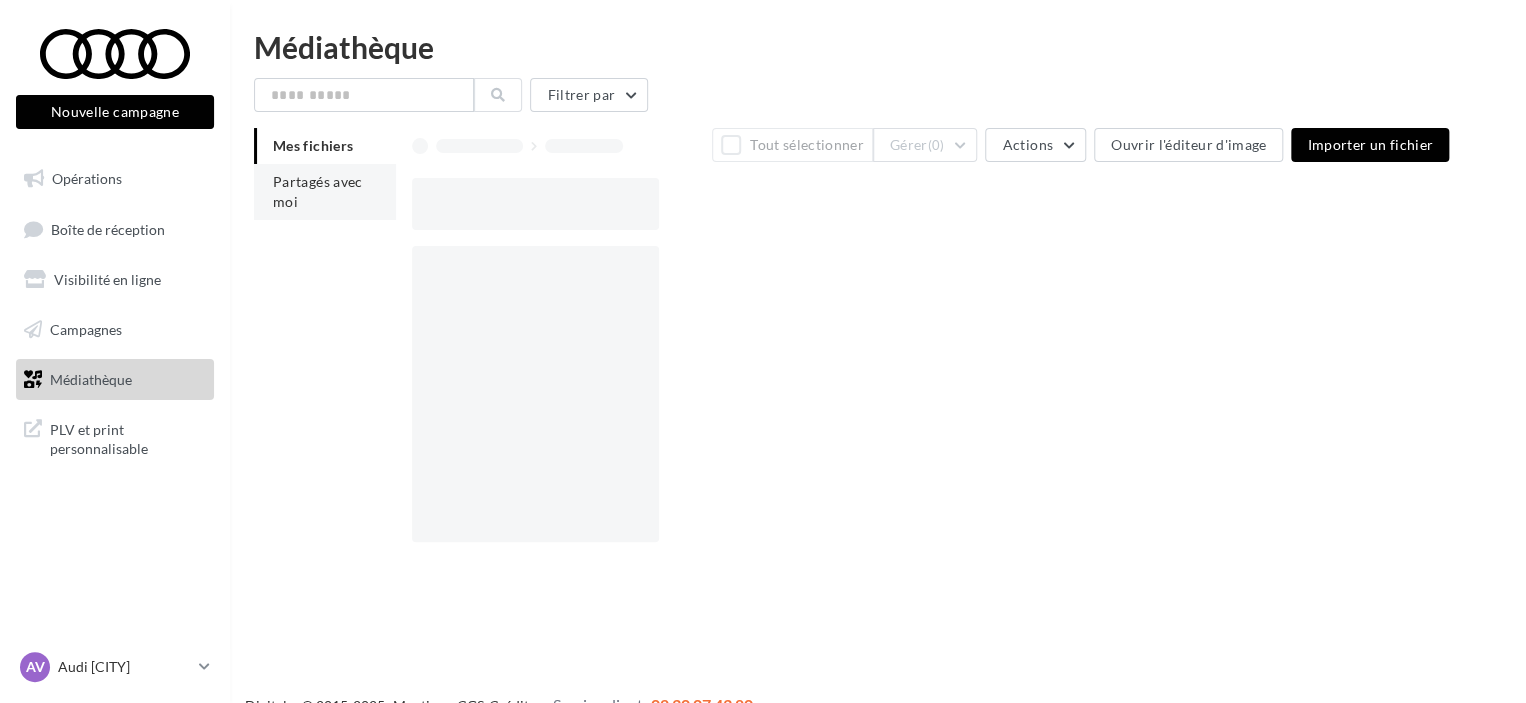 click on "Partagés avec moi" at bounding box center (318, 191) 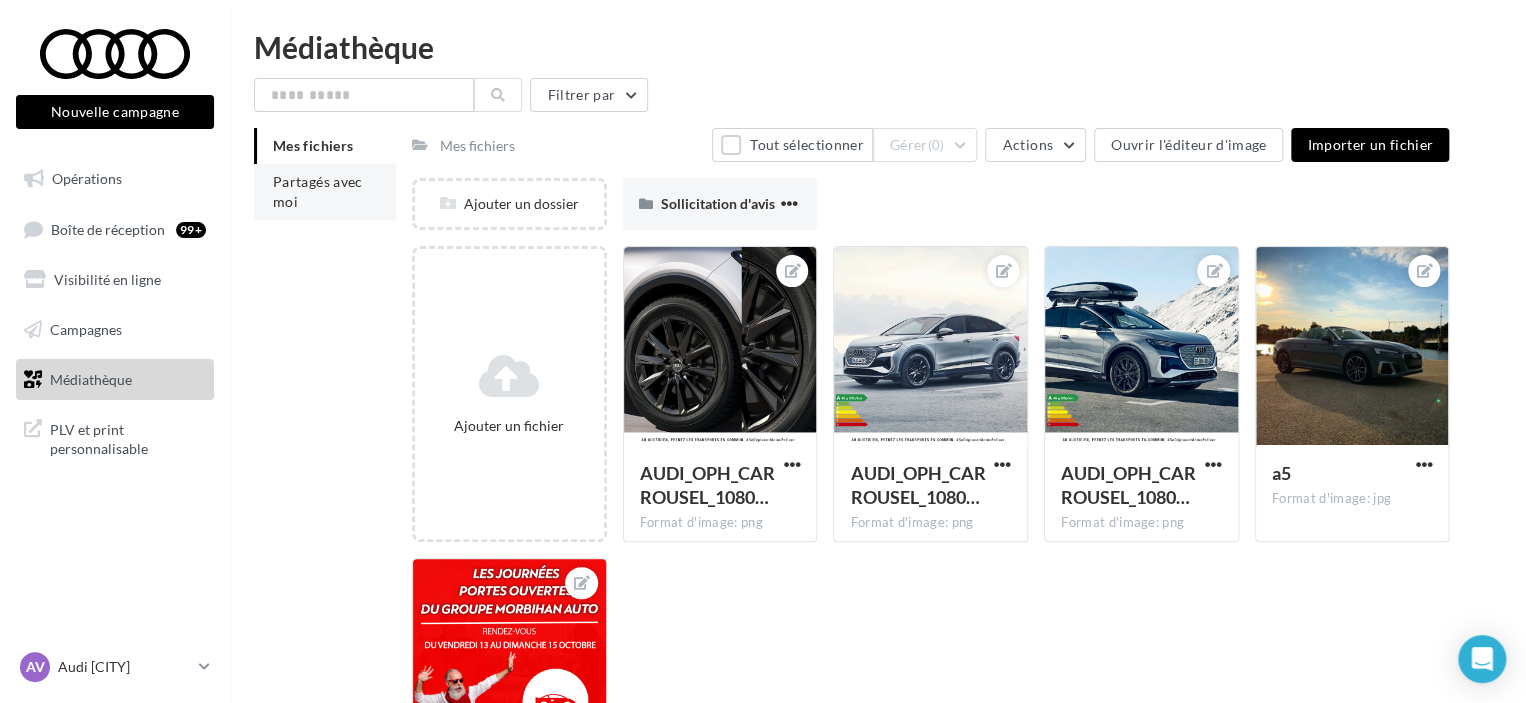 click on "Partagés avec moi" at bounding box center [318, 191] 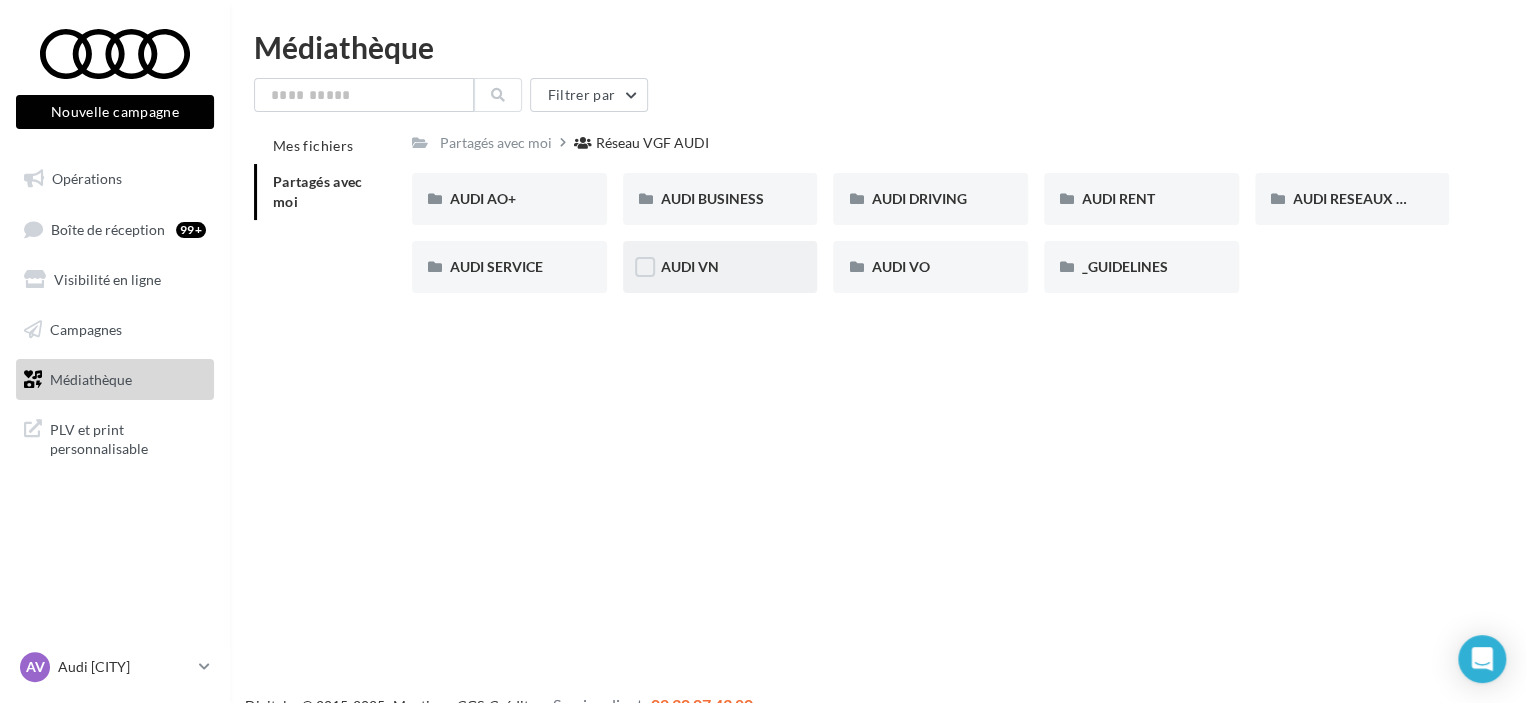 click on "AUDI VN" at bounding box center [509, 199] 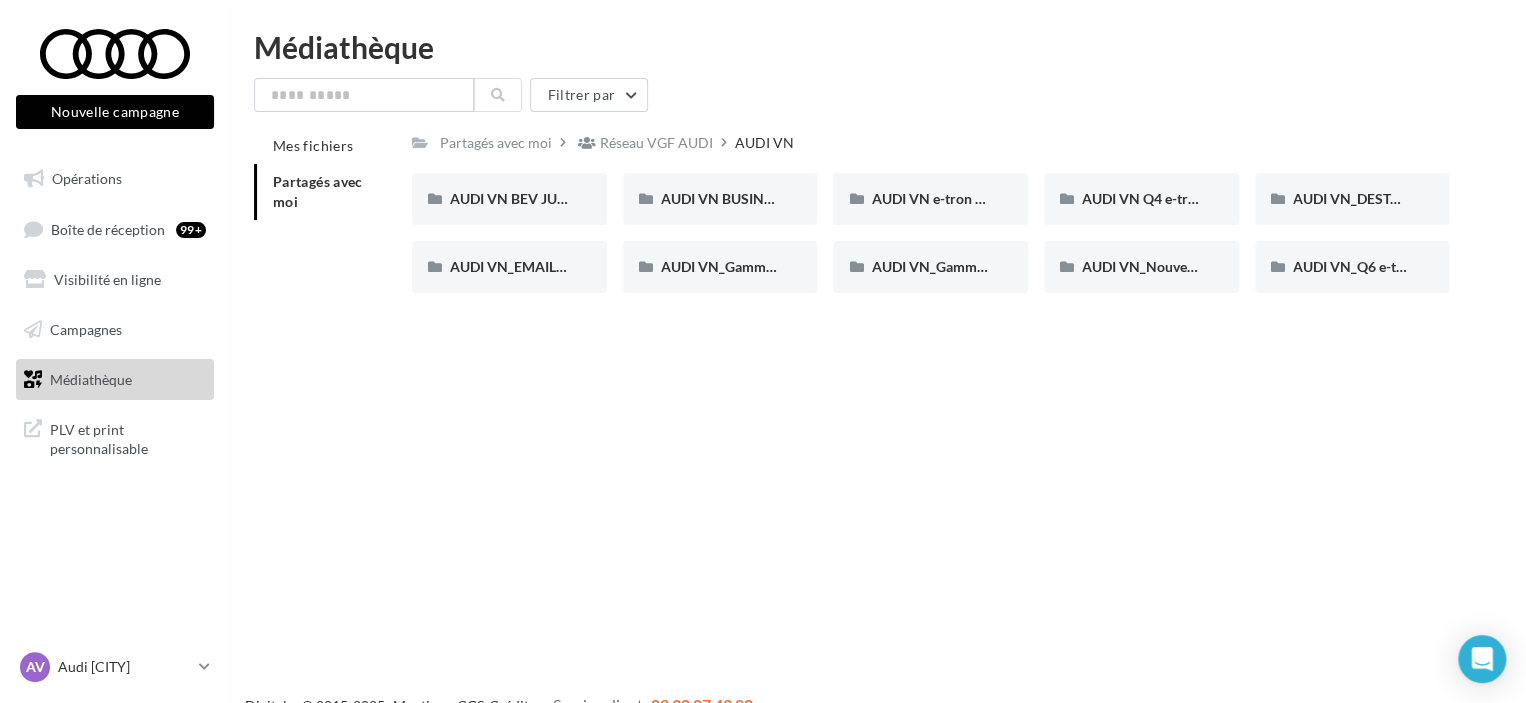 click on "Partagés avec moi" at bounding box center [325, 192] 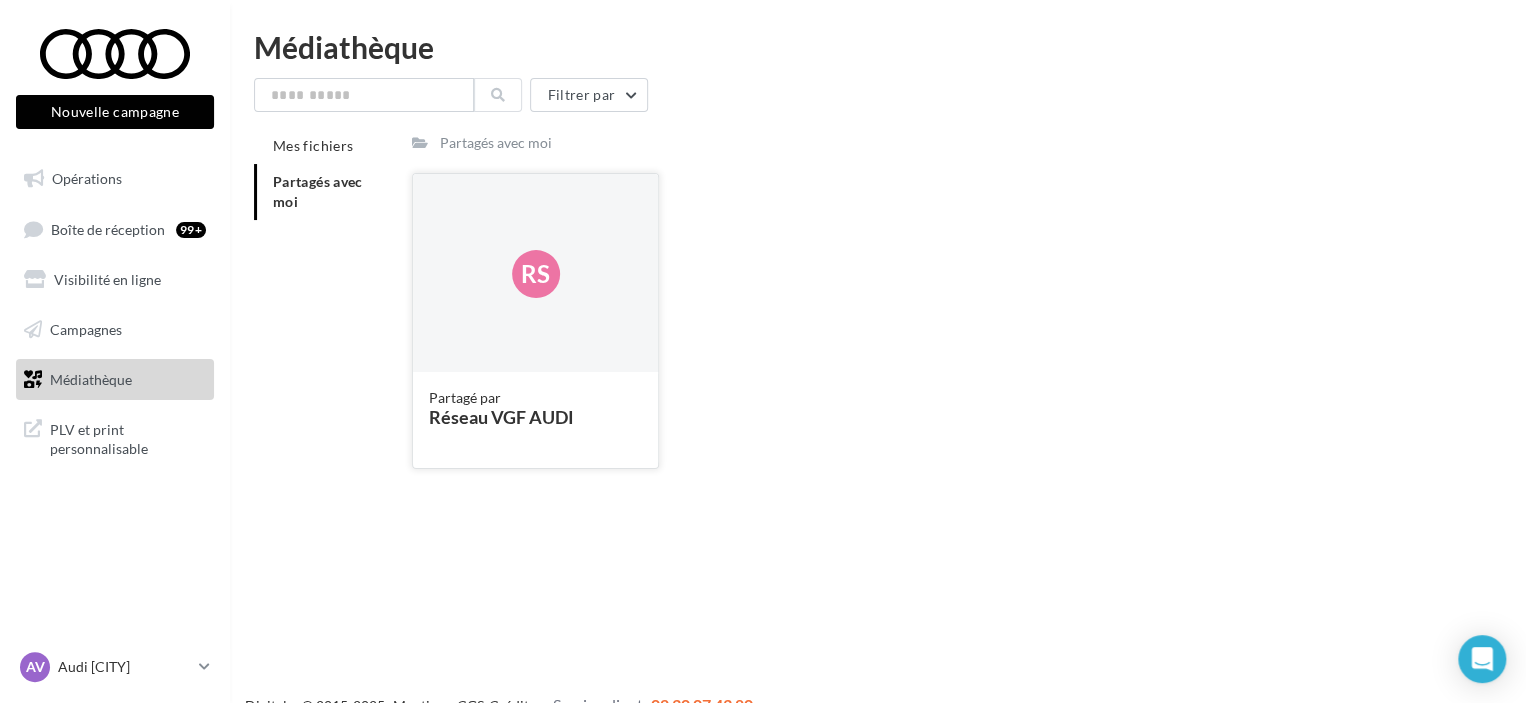 click on "Rs" at bounding box center (535, 274) 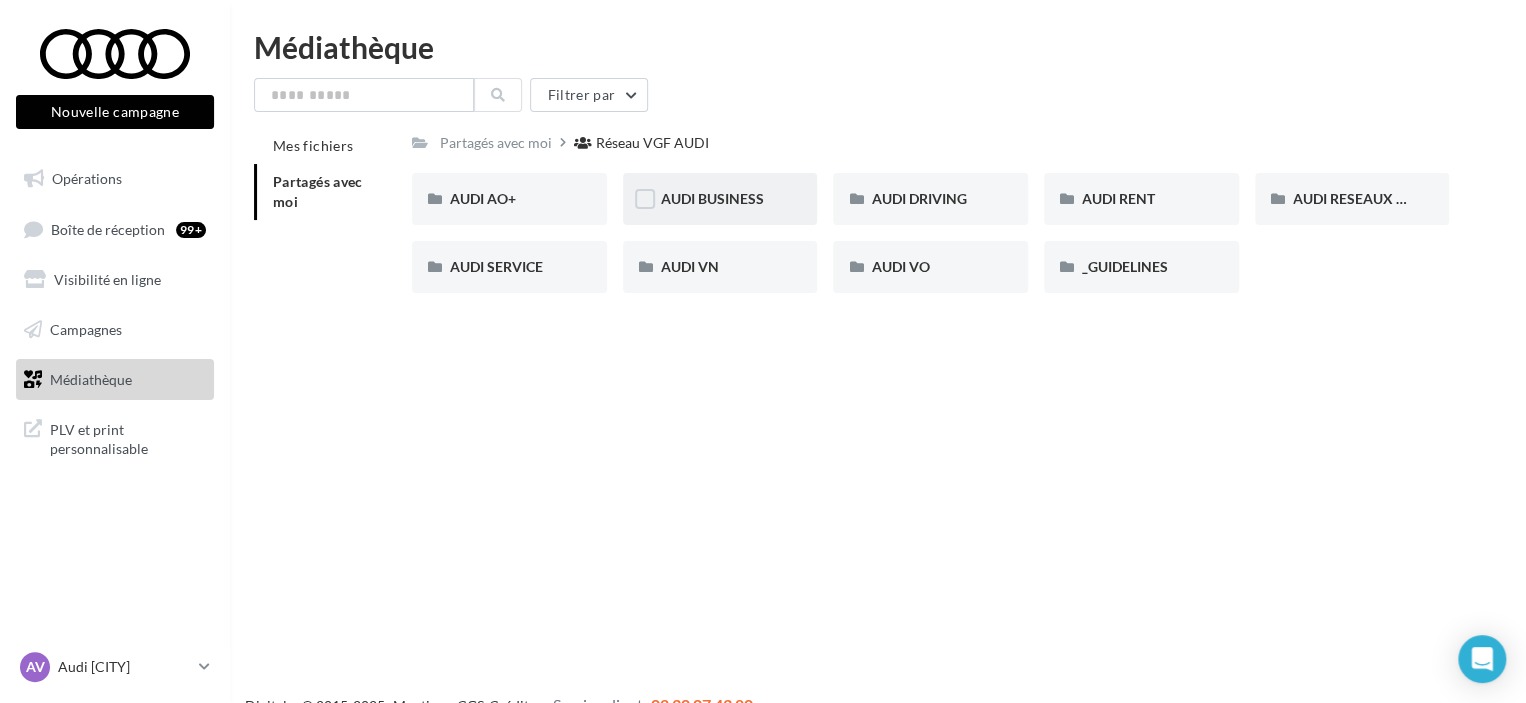 click on "AUDI BUSINESS" at bounding box center [509, 199] 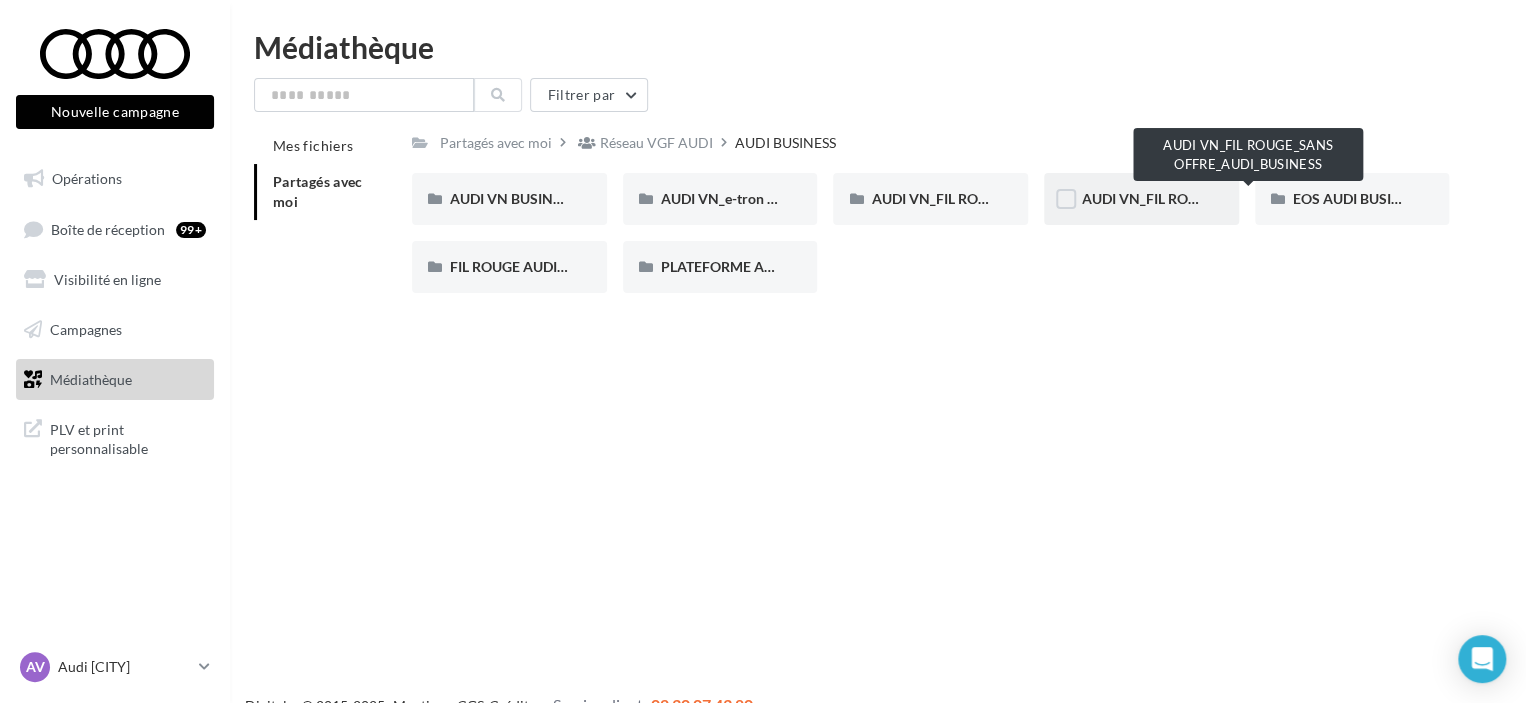 click on "AUDI VN_FIL ROUGE_SANS OFFRE_AUDI_BUSINESS" at bounding box center [1250, 198] 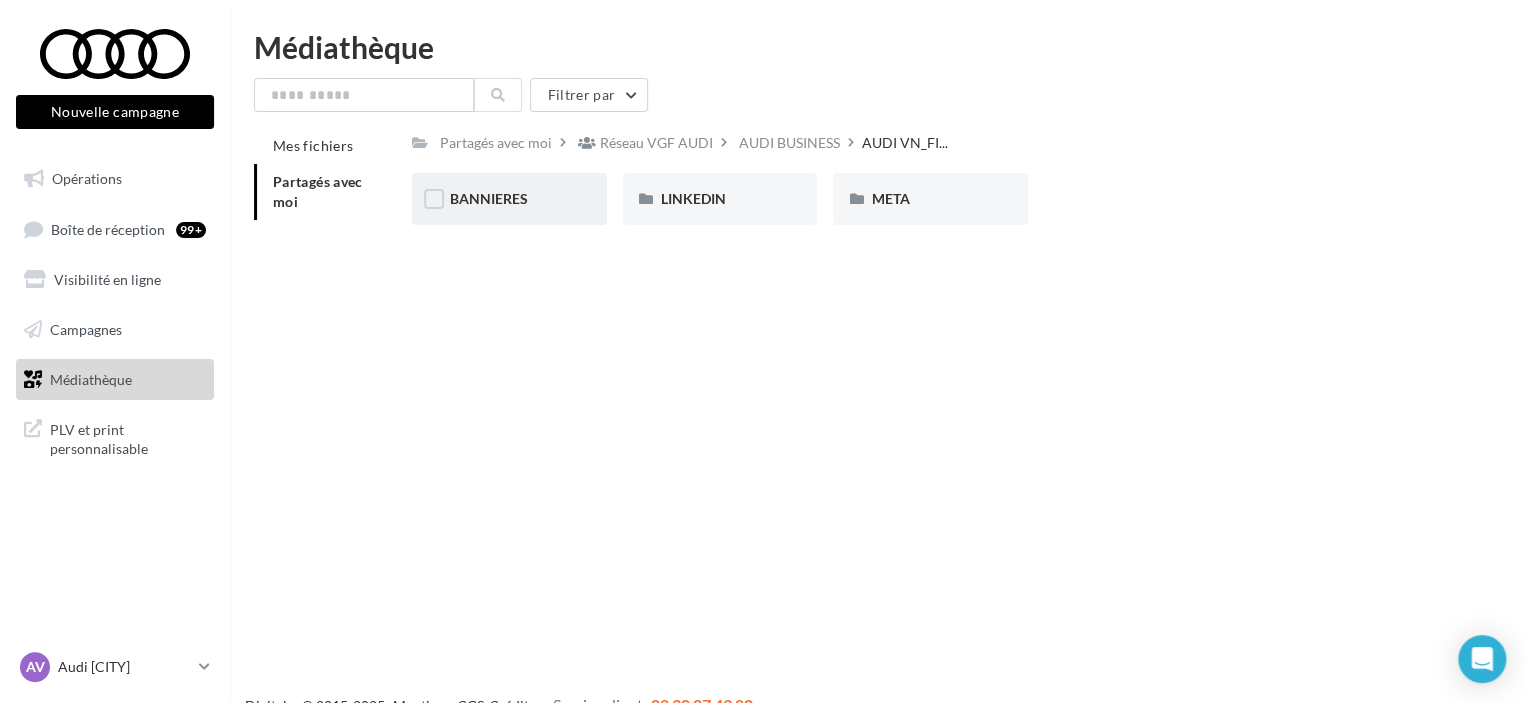 click on "BANNIERES" at bounding box center (509, 199) 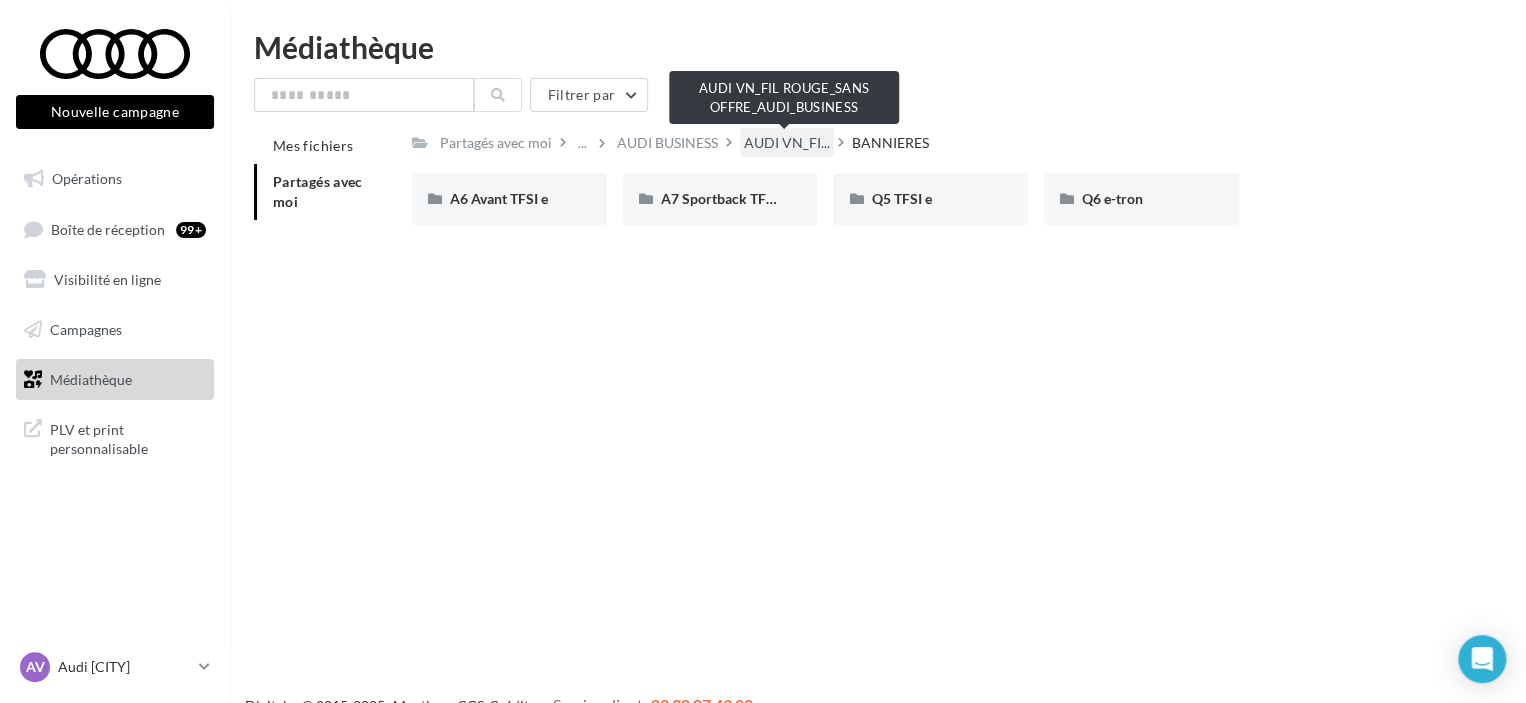 click on "AUDI VN_FI..." at bounding box center [787, 143] 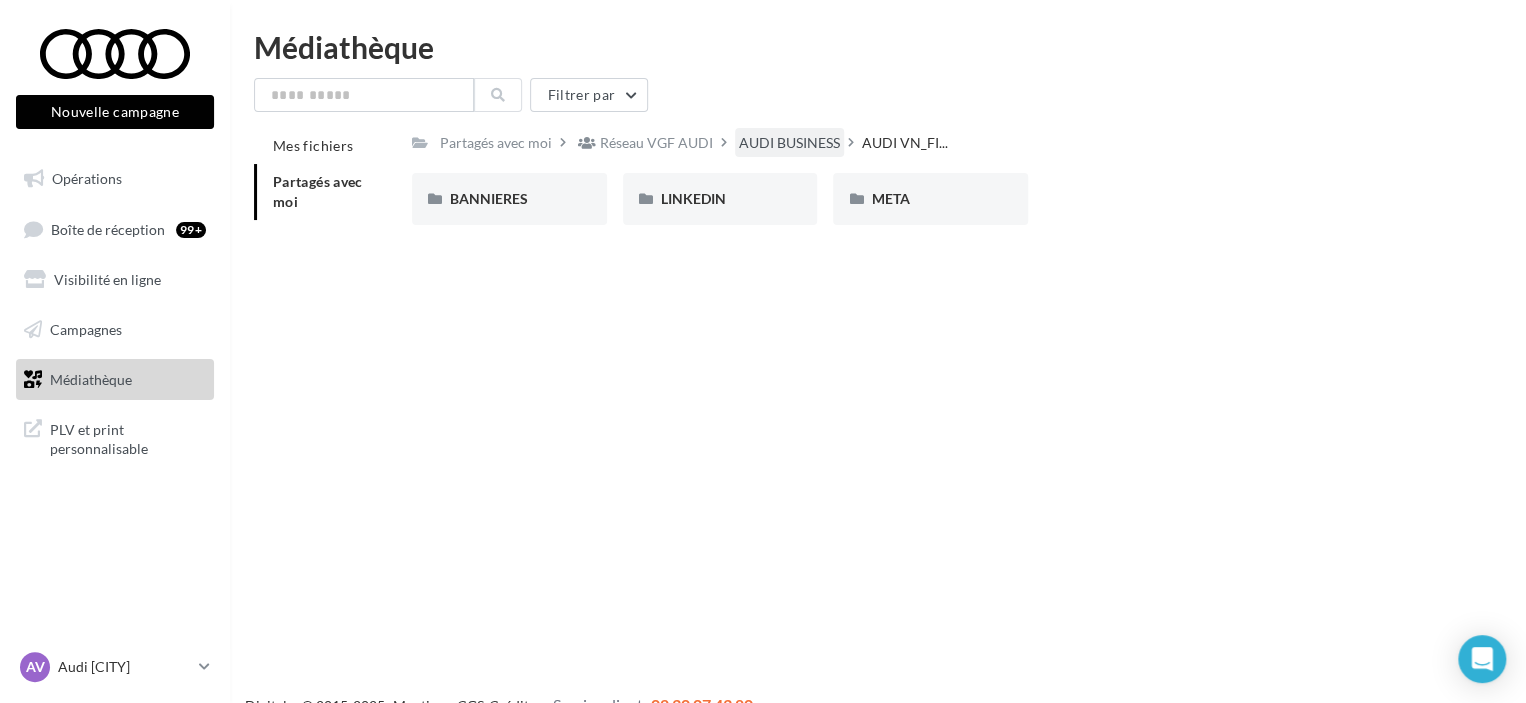 click on "AUDI BUSINESS" at bounding box center (496, 143) 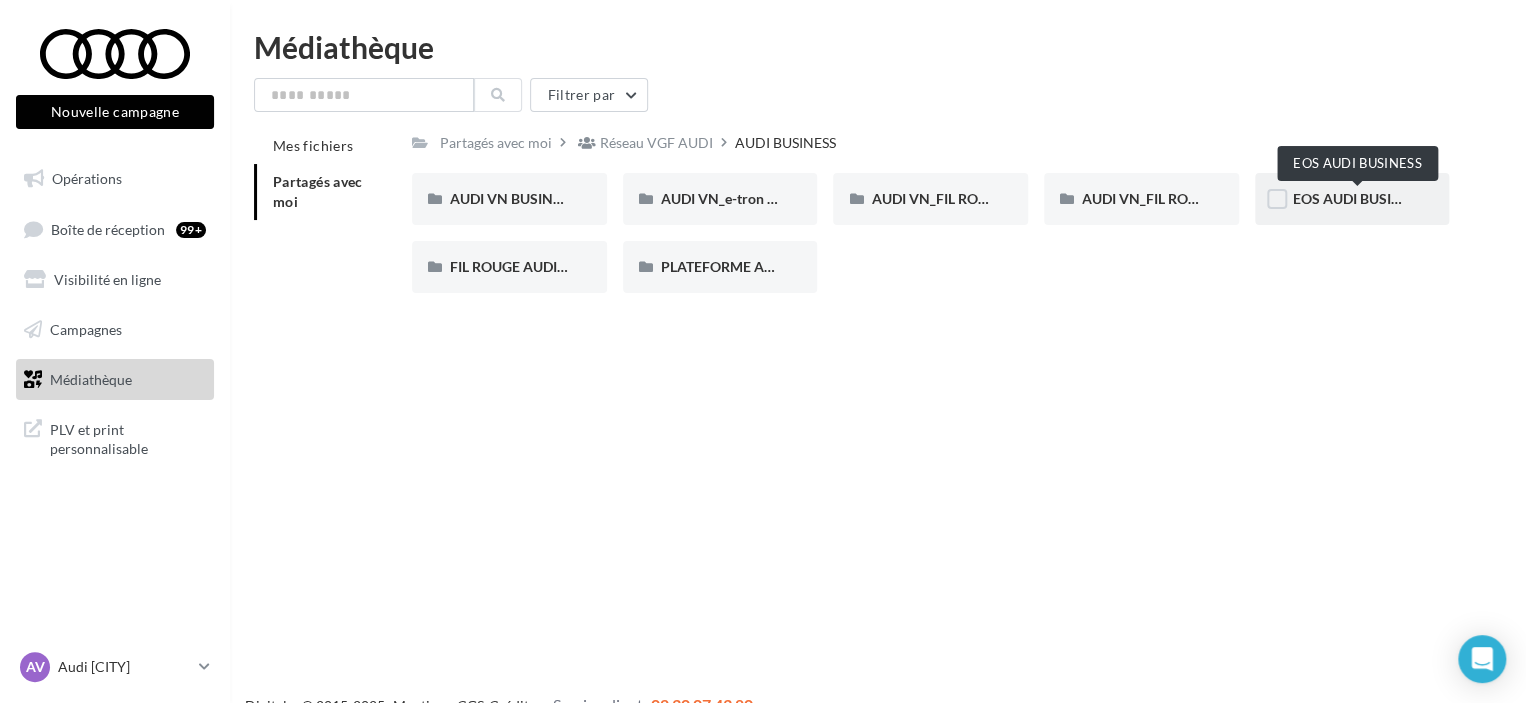 click on "EOS AUDI BUSINESS" at bounding box center (1359, 198) 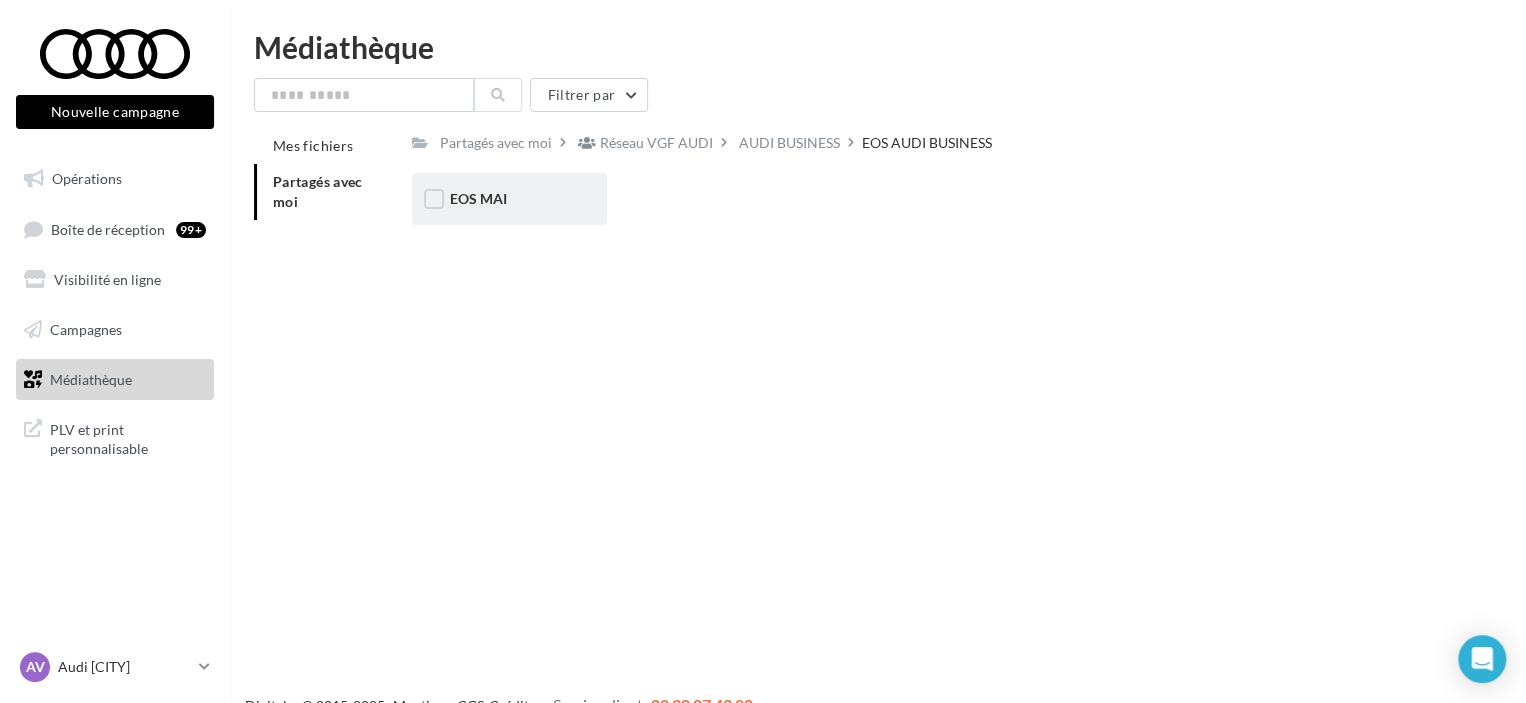 click on "EOS MAI" at bounding box center [509, 199] 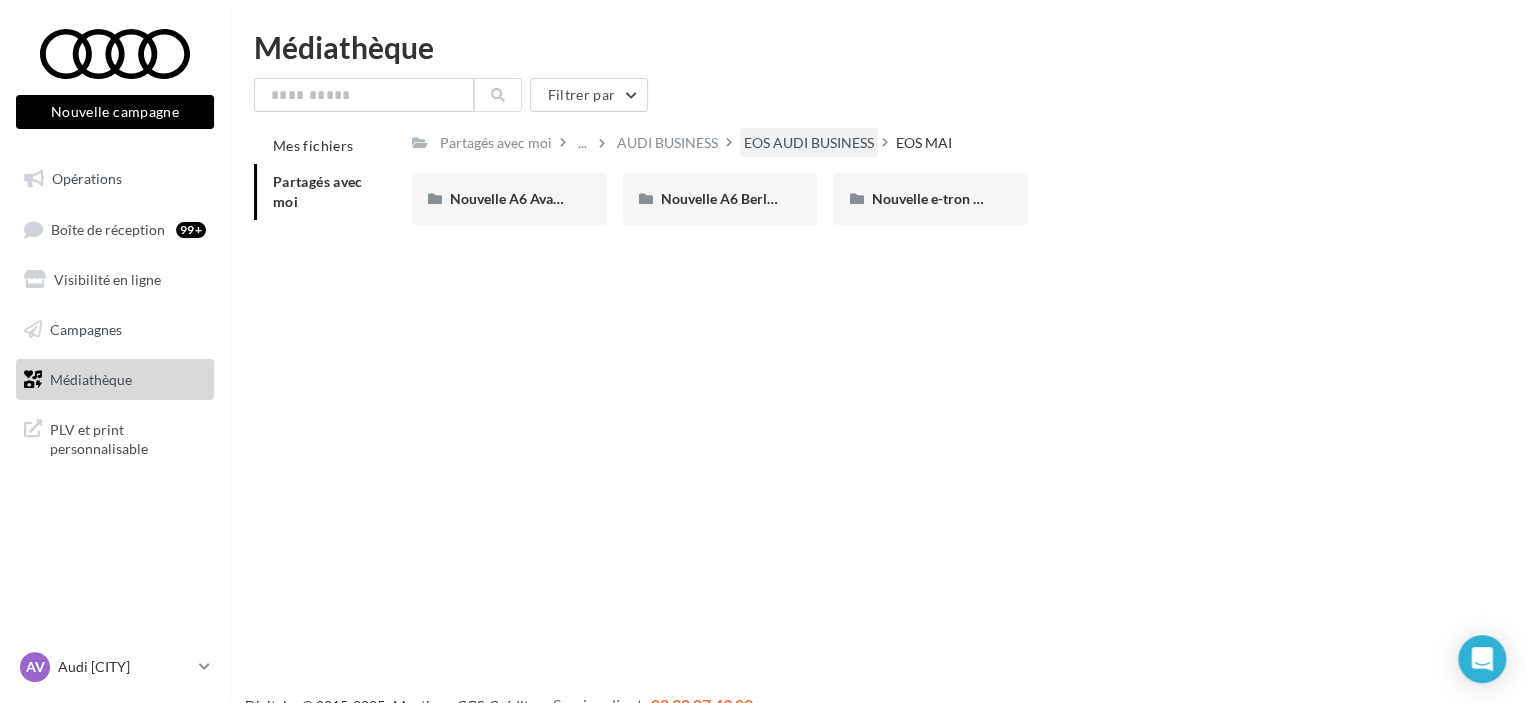 click on "EOS AUDI BUSINESS" at bounding box center [496, 143] 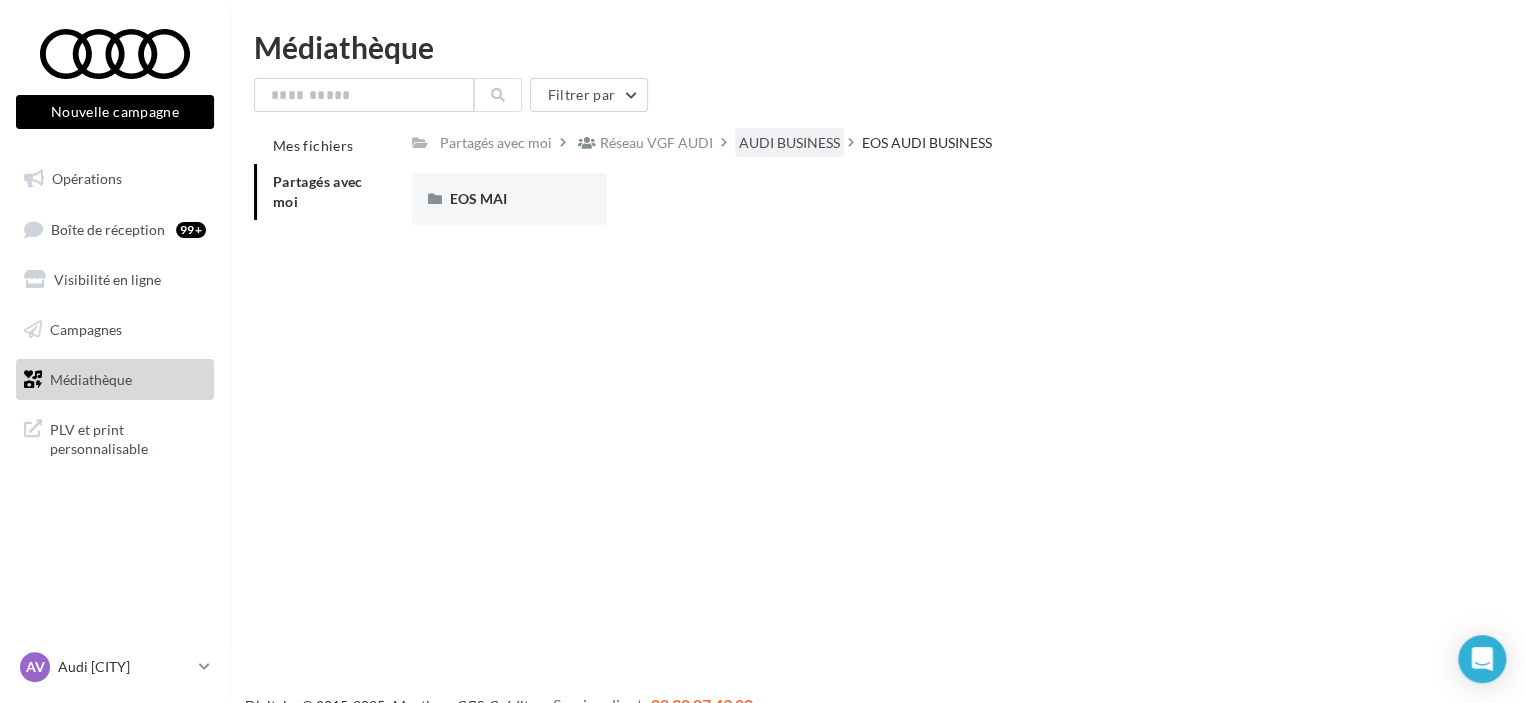 click on "AUDI BUSINESS" at bounding box center [496, 143] 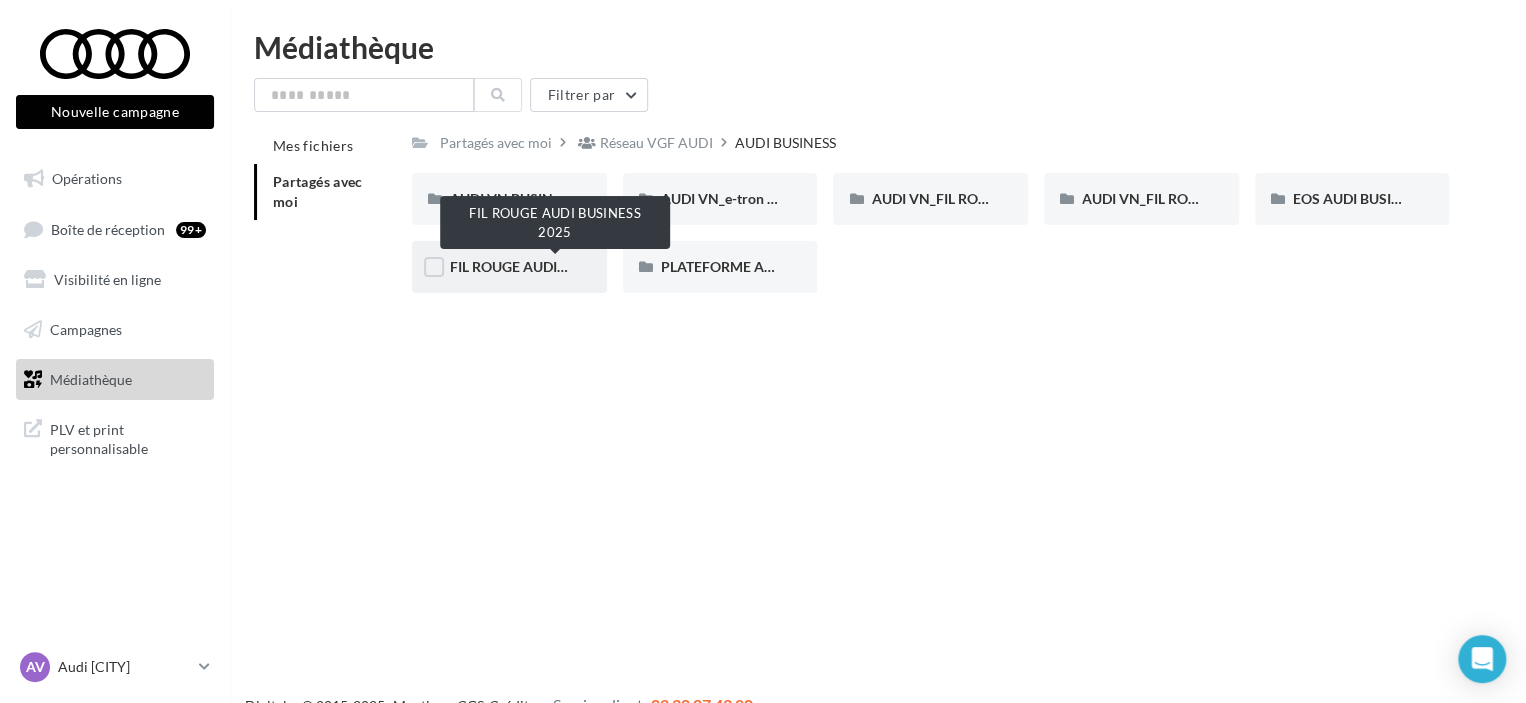 click on "FIL ROUGE AUDI BUSINESS 2025" at bounding box center [555, 266] 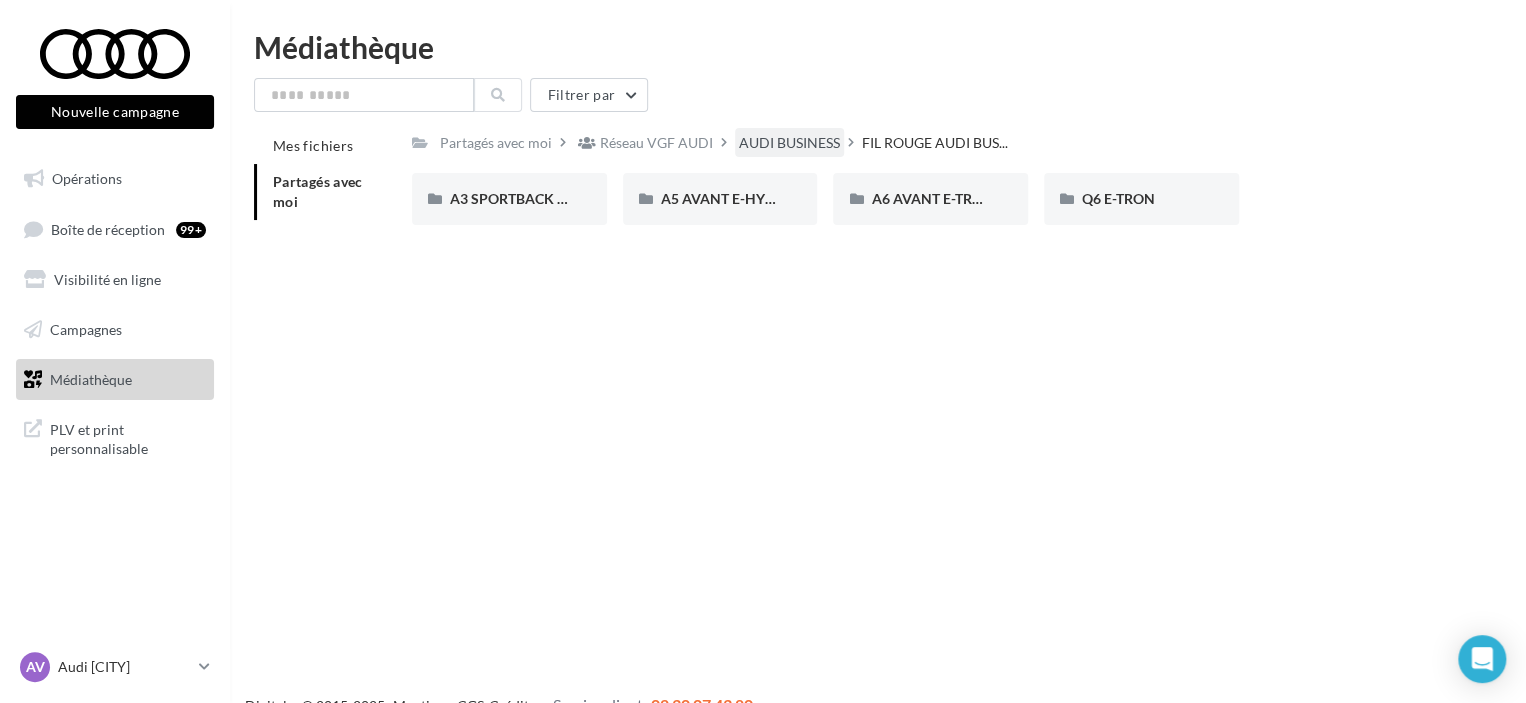click on "AUDI BUSINESS" at bounding box center (496, 142) 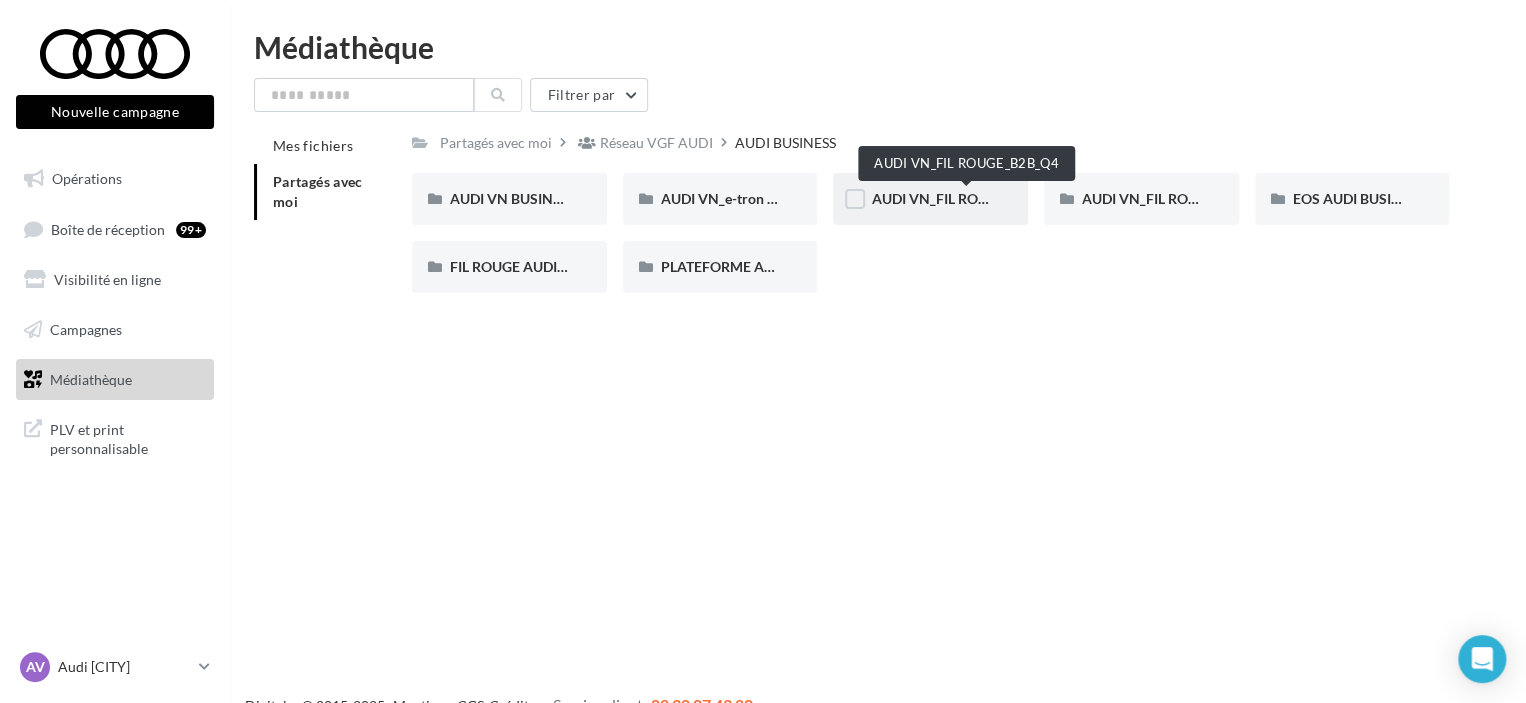 click on "AUDI VN_FIL ROUGE_B2B_Q4" at bounding box center [966, 198] 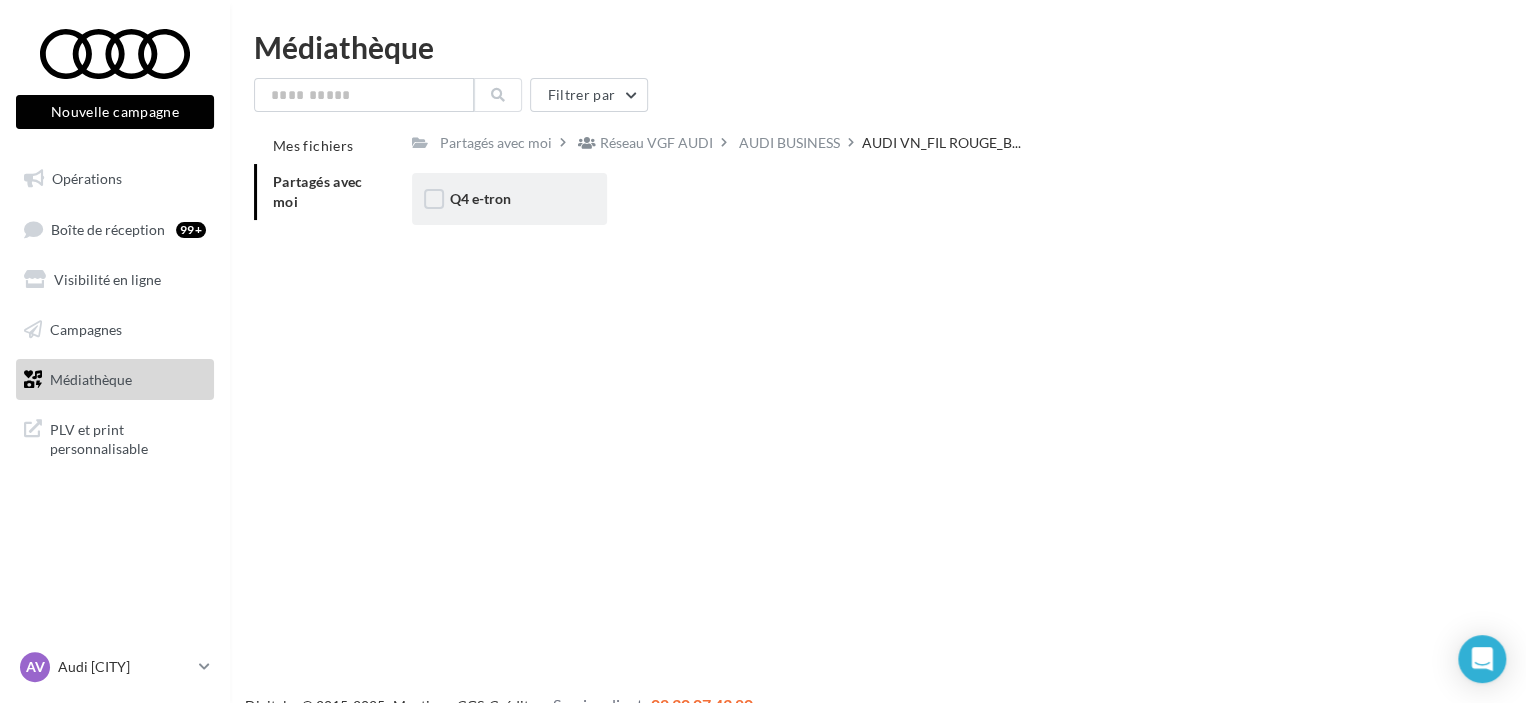 click on "Q4 e-tron" at bounding box center [509, 199] 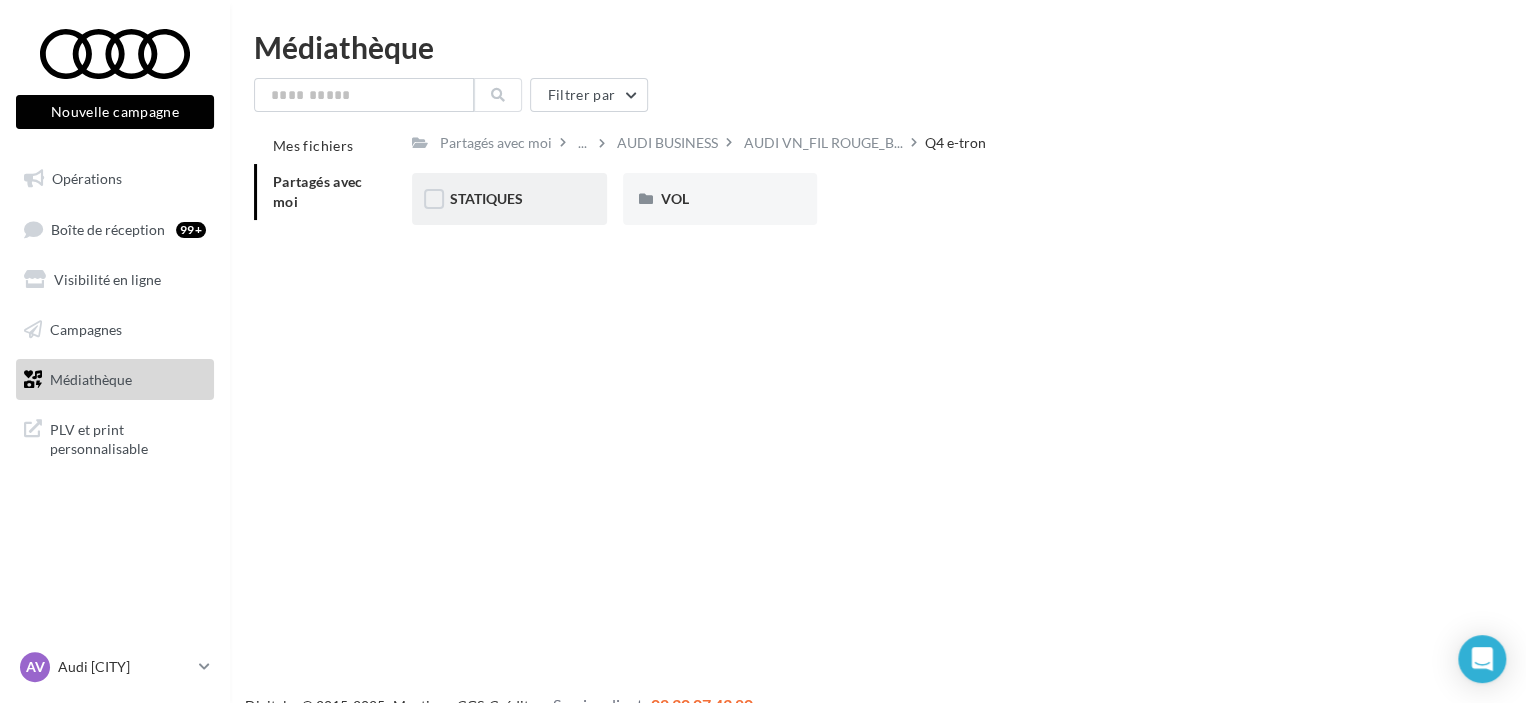 click on "STATIQUES" at bounding box center [509, 199] 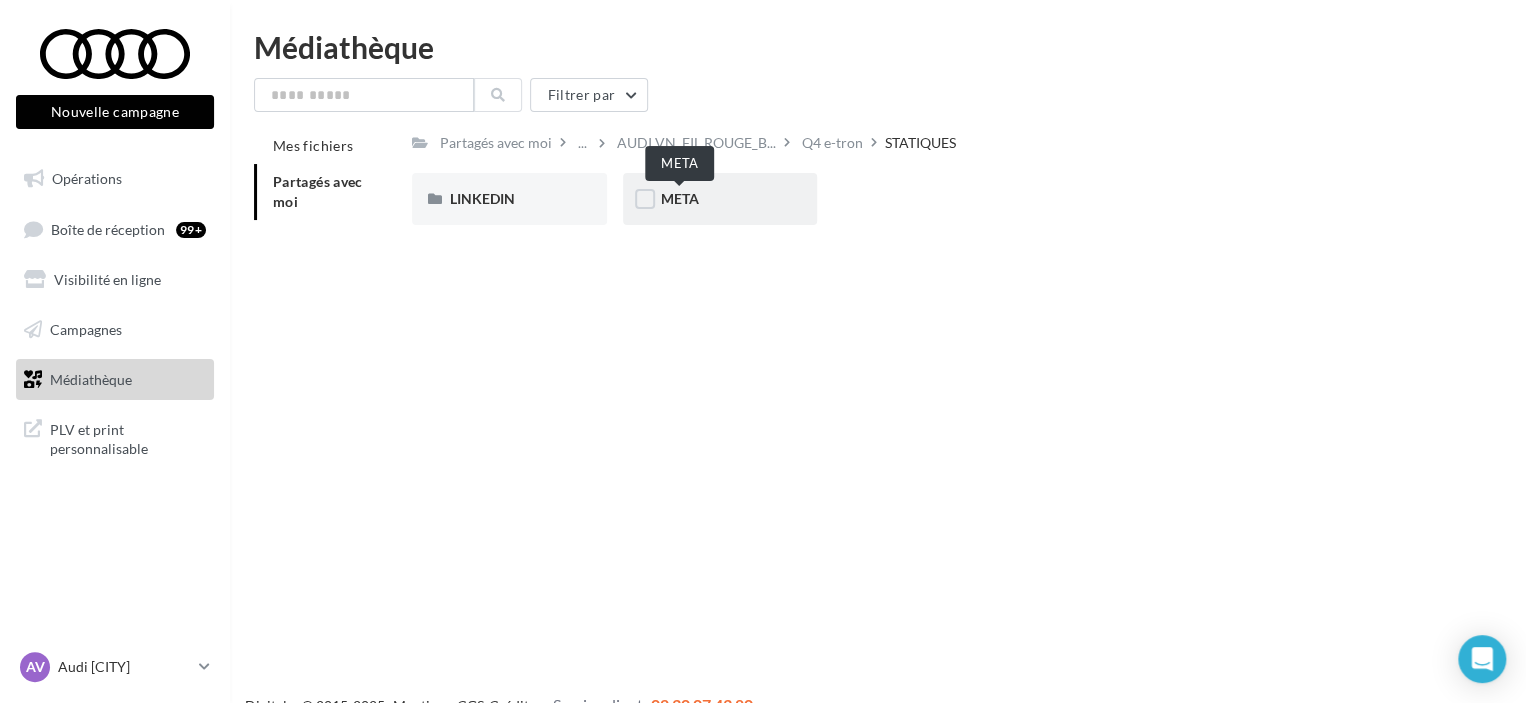 click on "META" at bounding box center (680, 198) 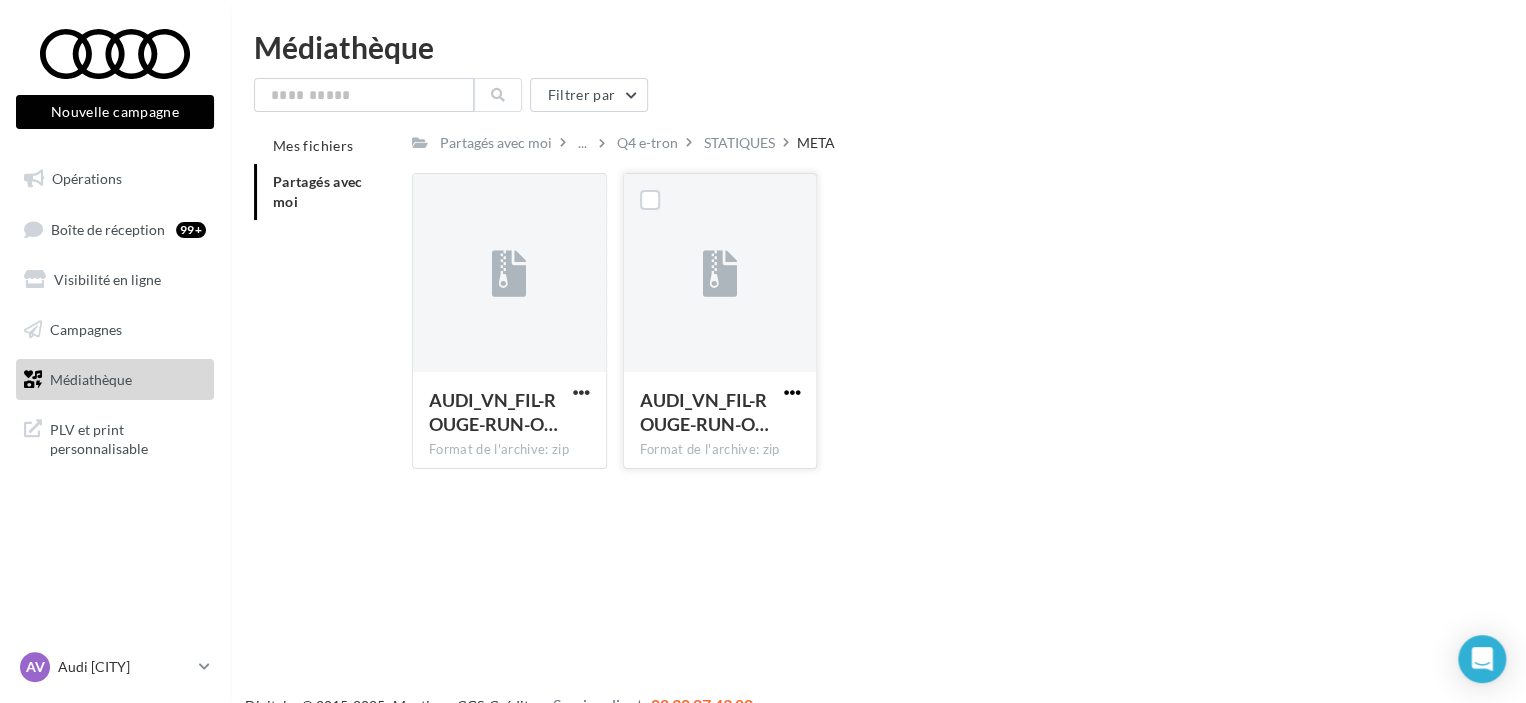 click at bounding box center [581, 392] 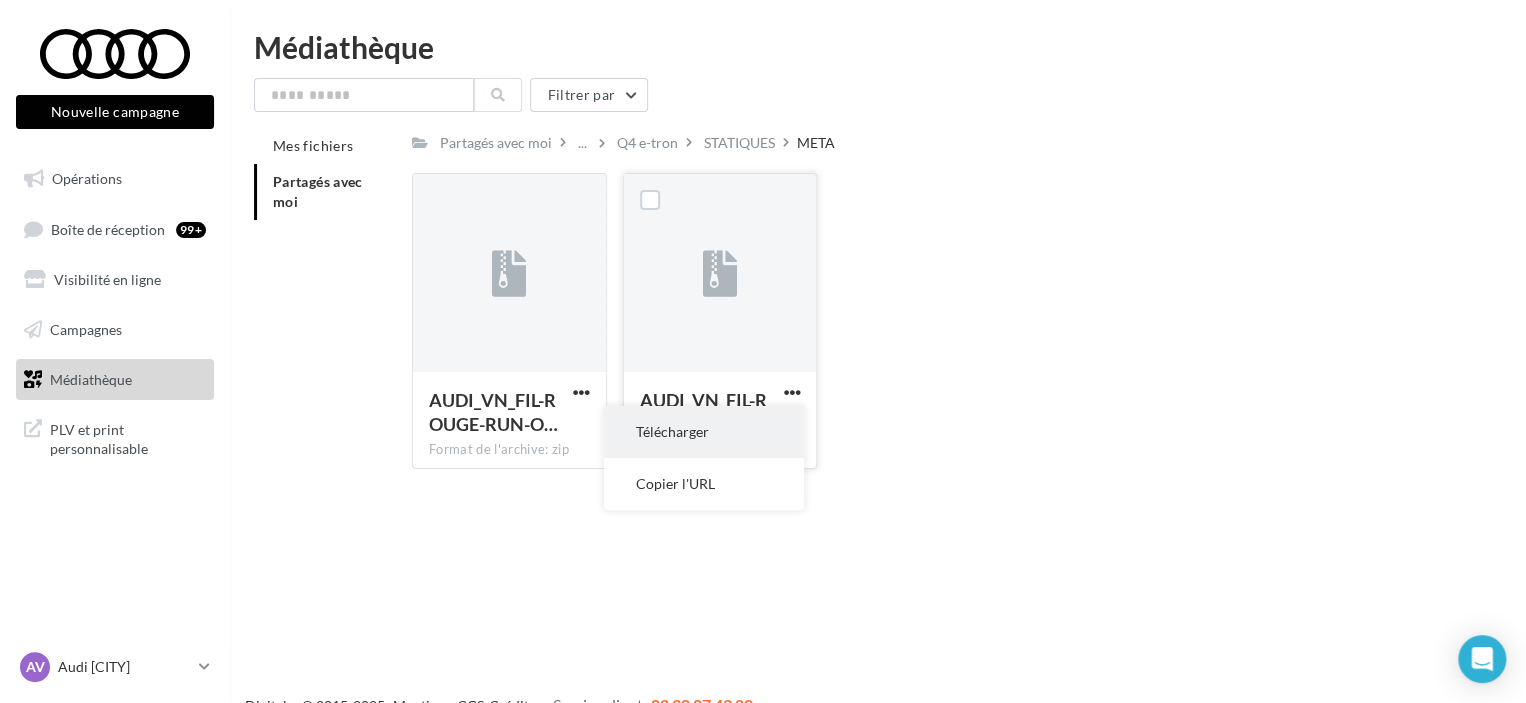 click on "Télécharger" at bounding box center [704, 432] 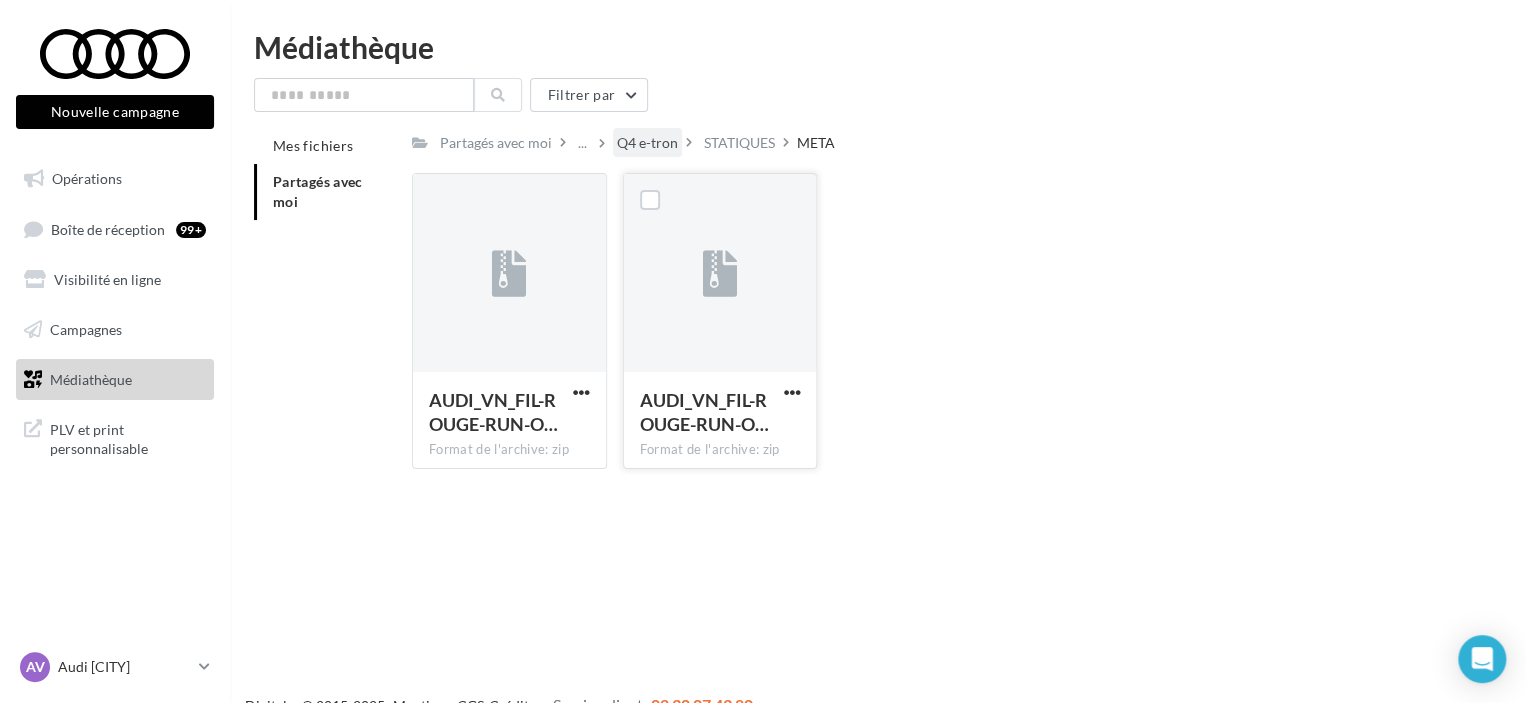 click on "Q4 e-tron" at bounding box center (496, 142) 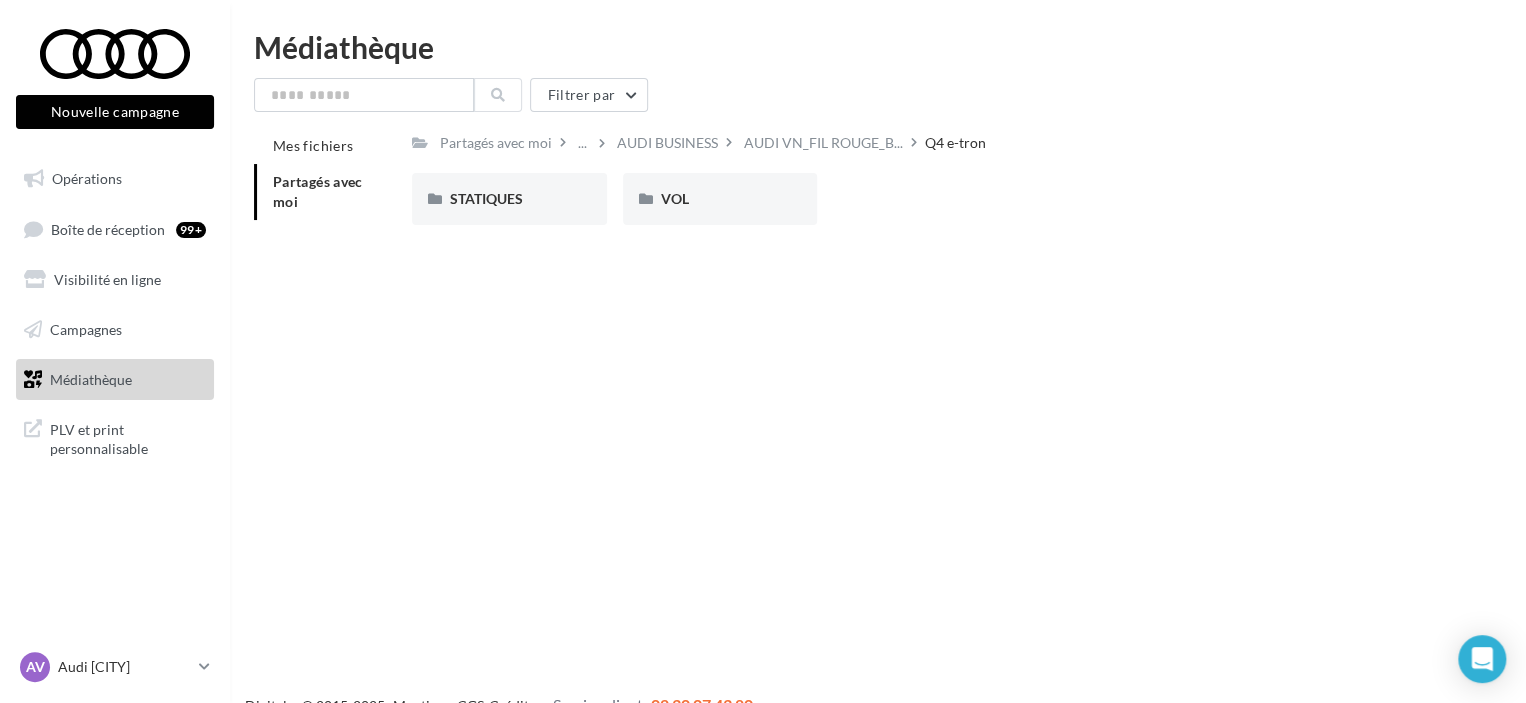 click on "AUDI BUSINESS" at bounding box center [496, 142] 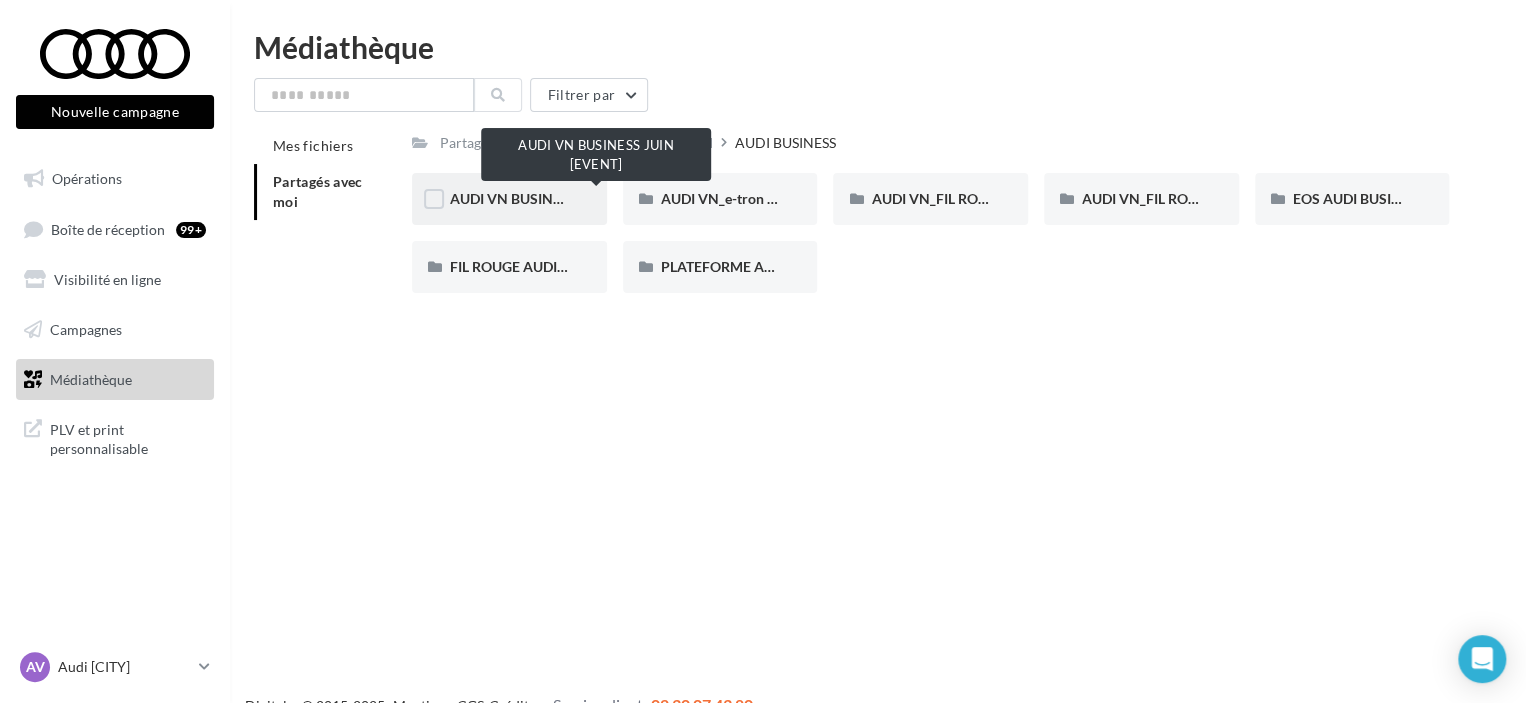 click on "AUDI VN BUSINESS JUIN [EVENT]" at bounding box center [558, 198] 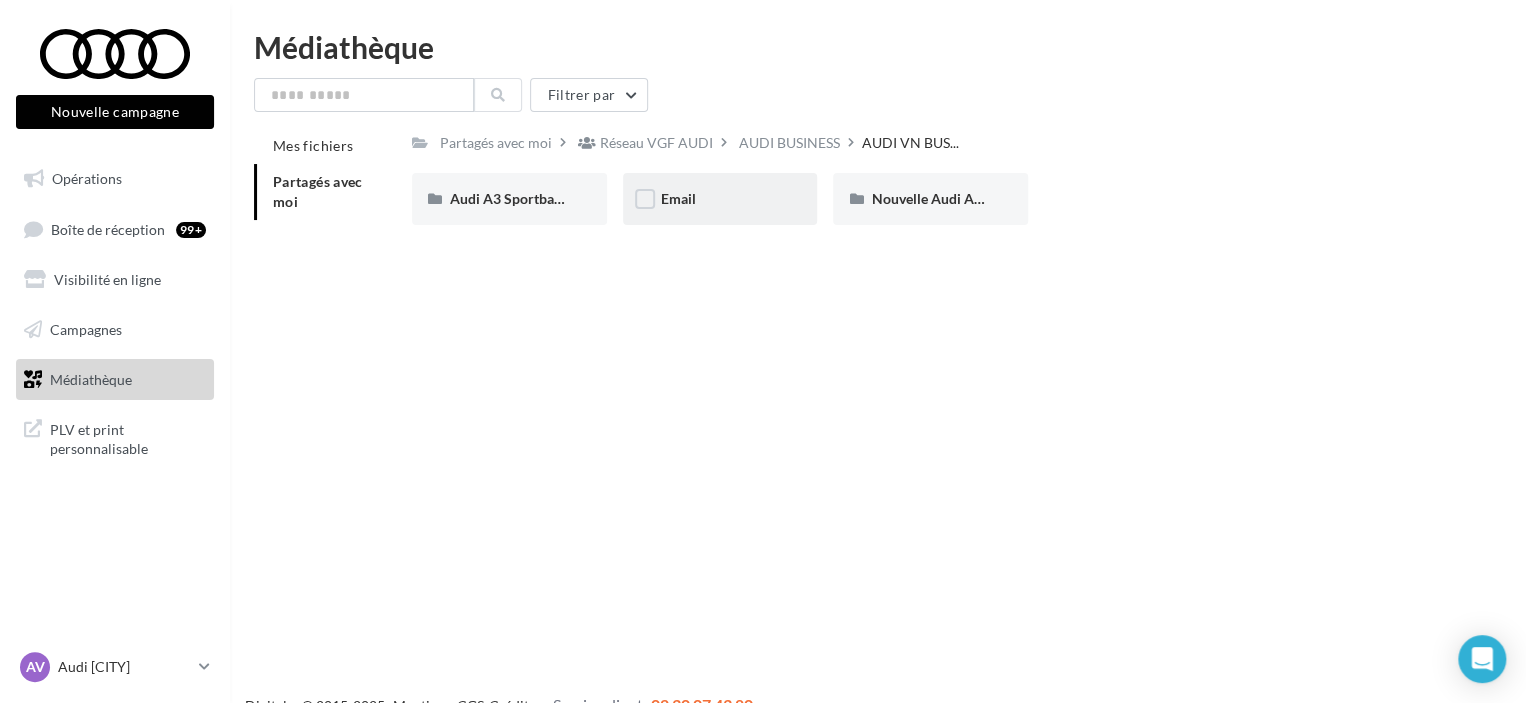 click on "Email" at bounding box center (509, 199) 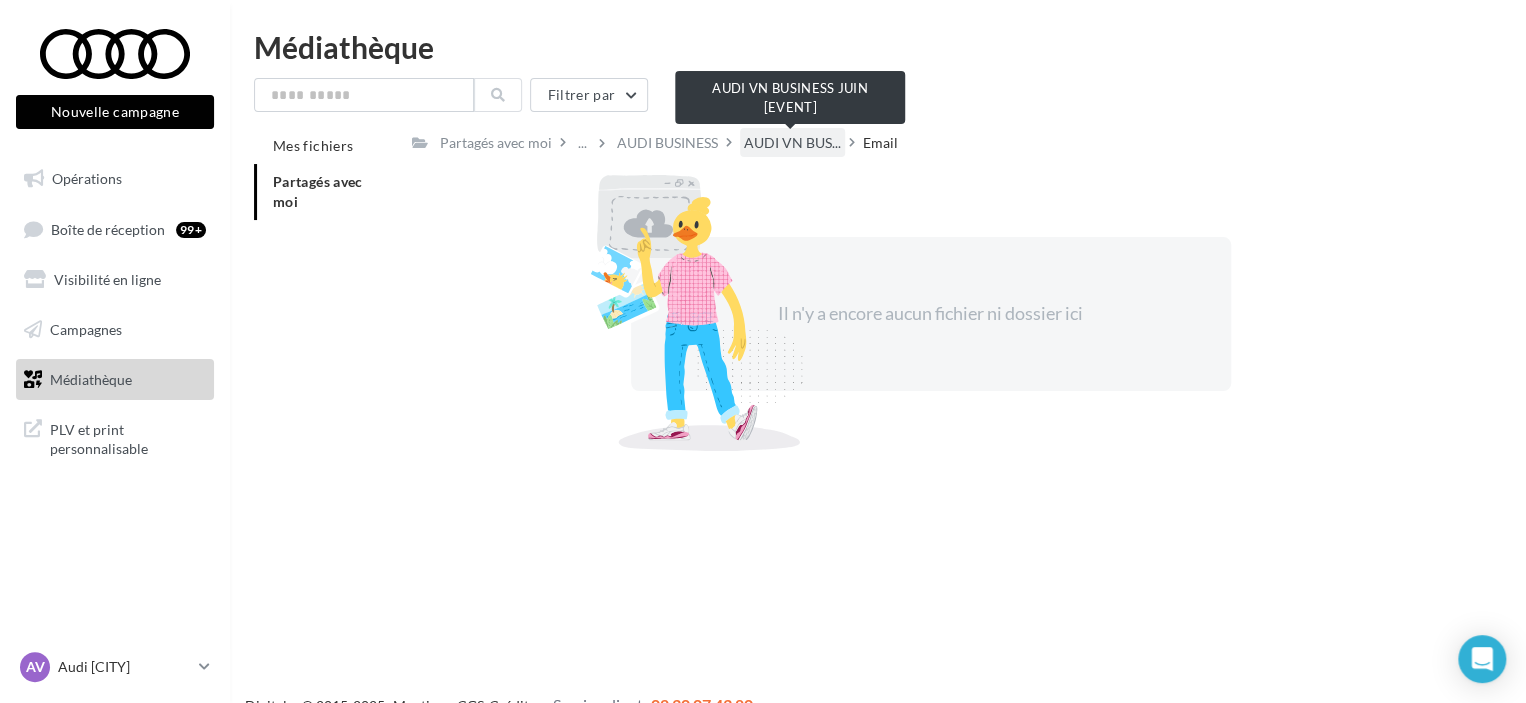 click on "AUDI VN BUS..." at bounding box center (792, 143) 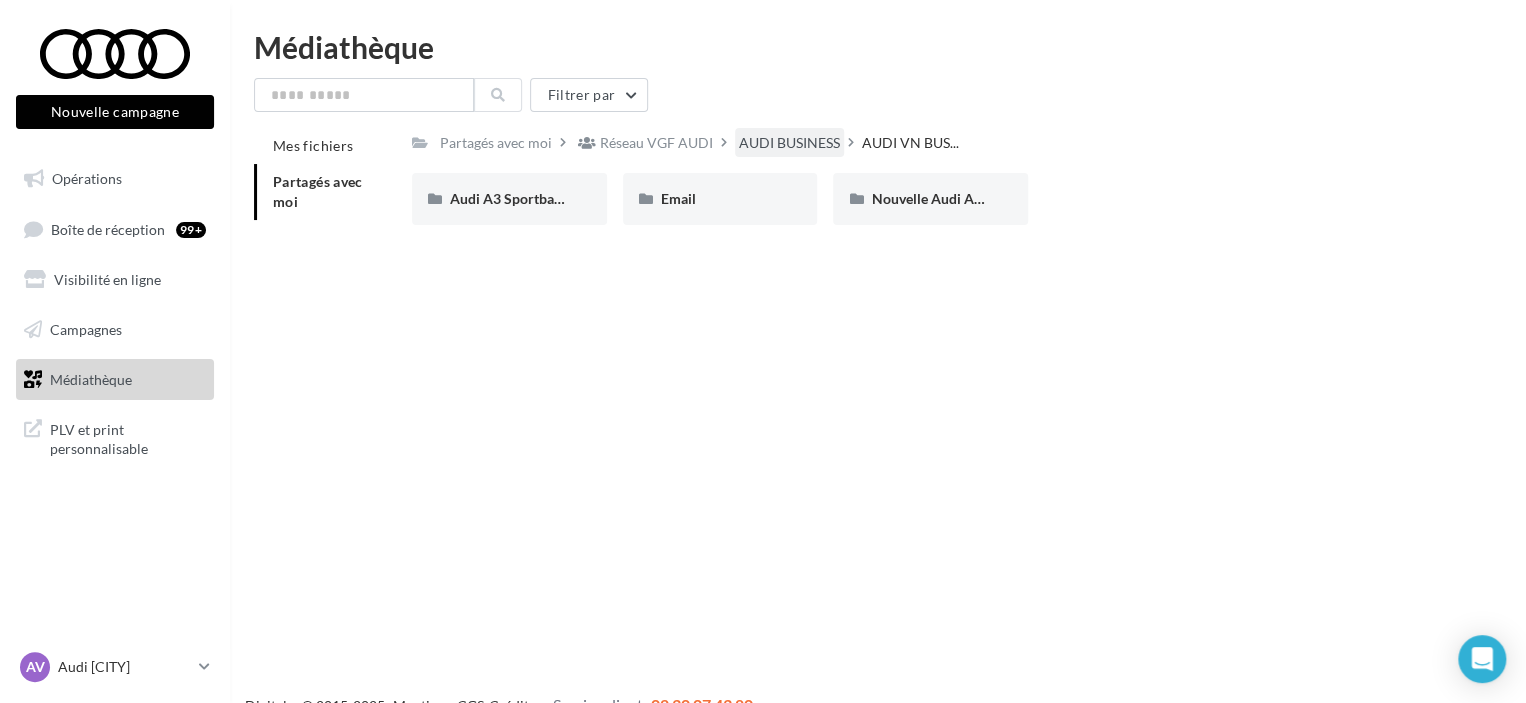 click on "AUDI BUSINESS" at bounding box center [496, 143] 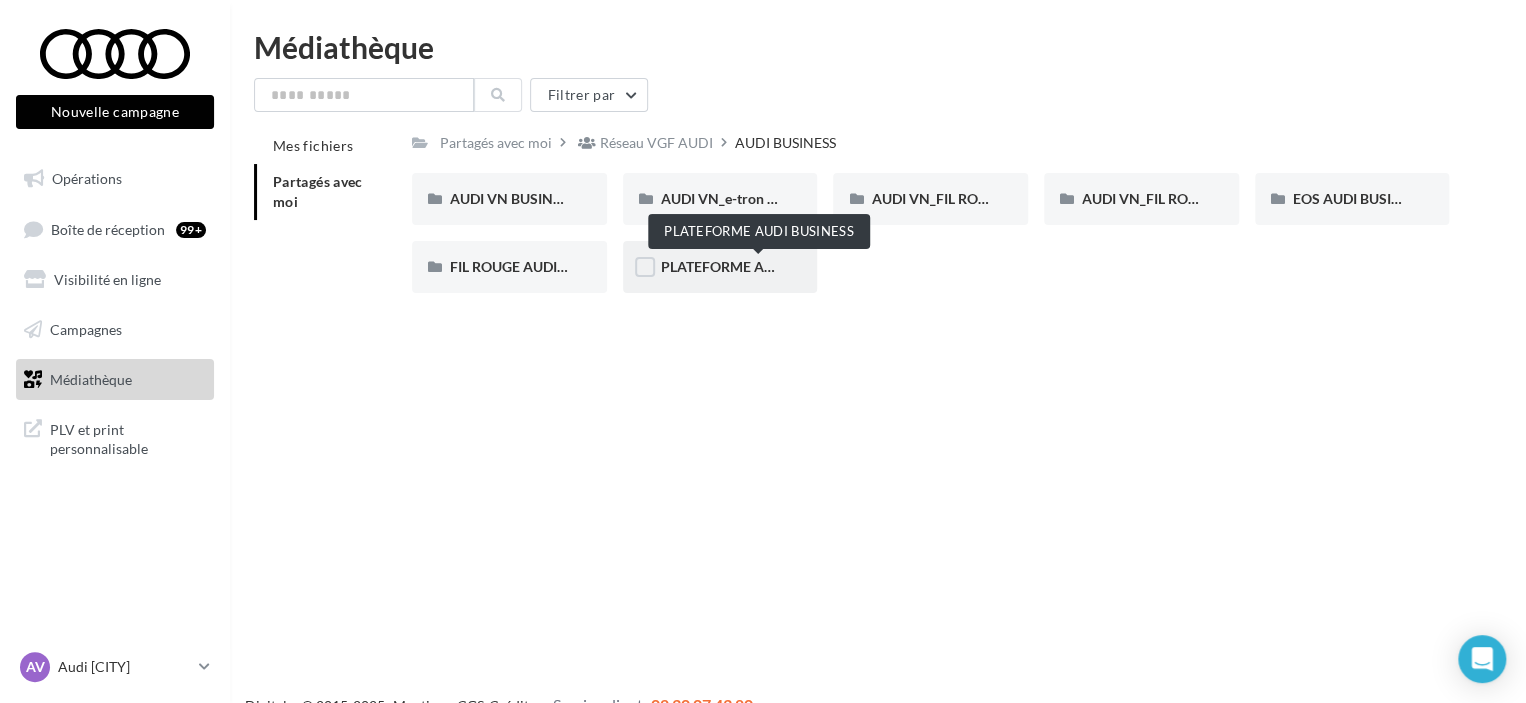 click on "PLATEFORME AUDI BUSINESS" at bounding box center (759, 266) 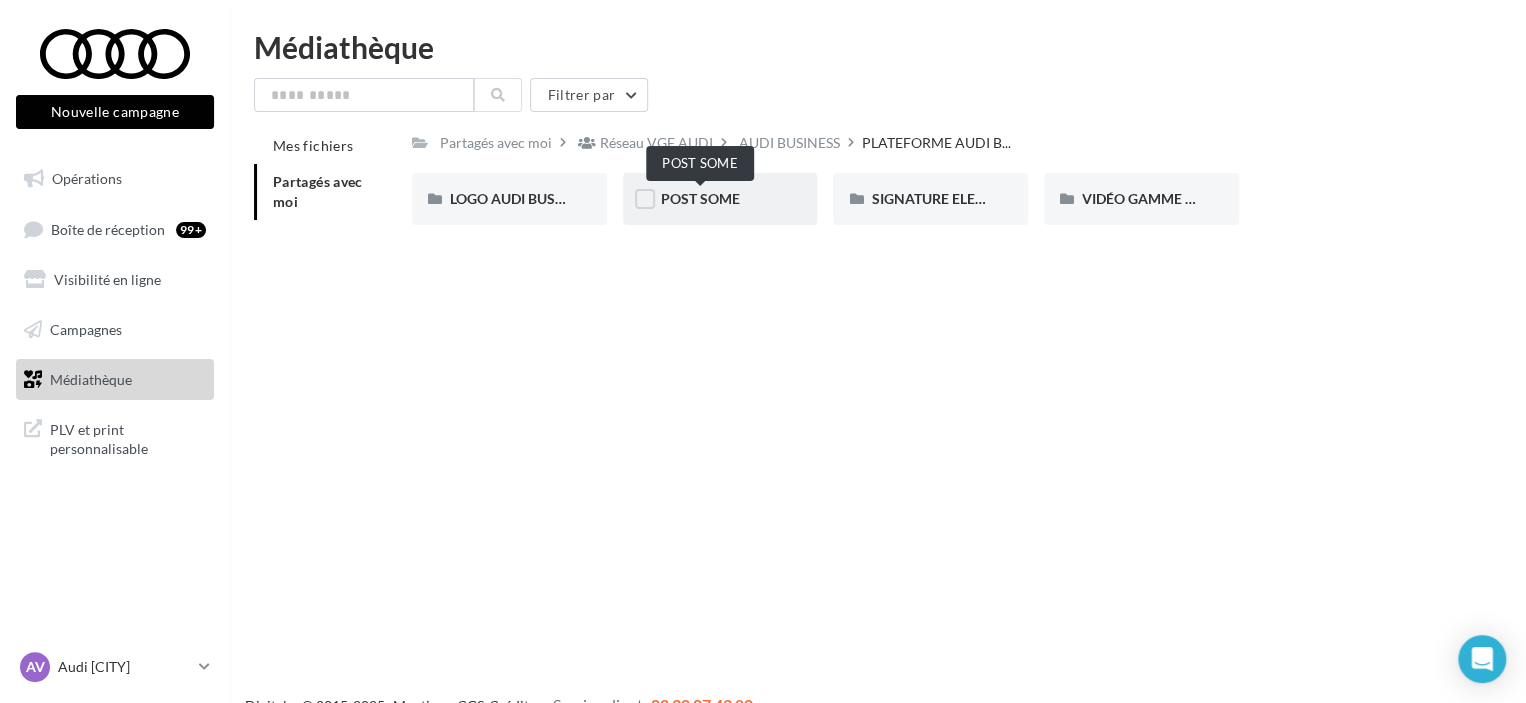 click on "POST SOME" at bounding box center (700, 198) 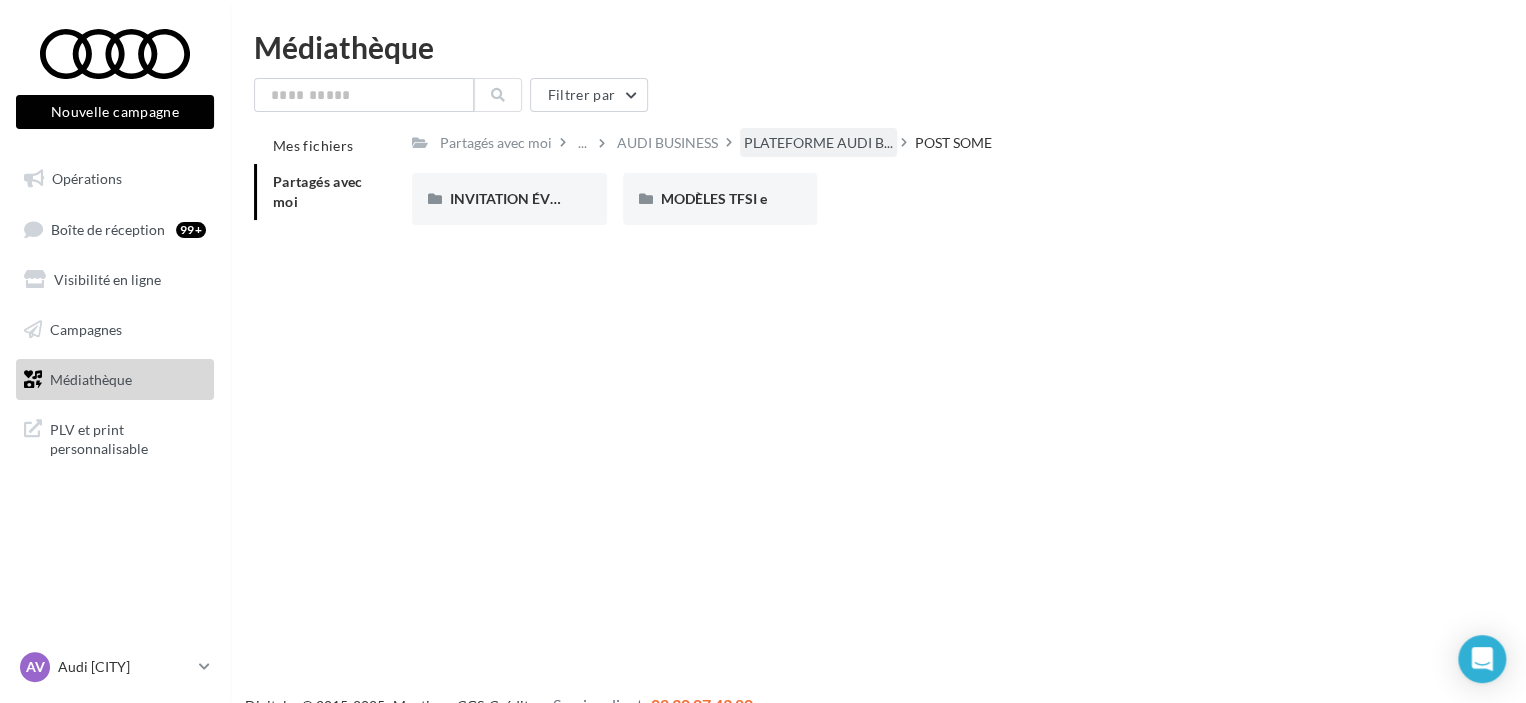 click on "PLATEFORME AUDI B..." at bounding box center [818, 143] 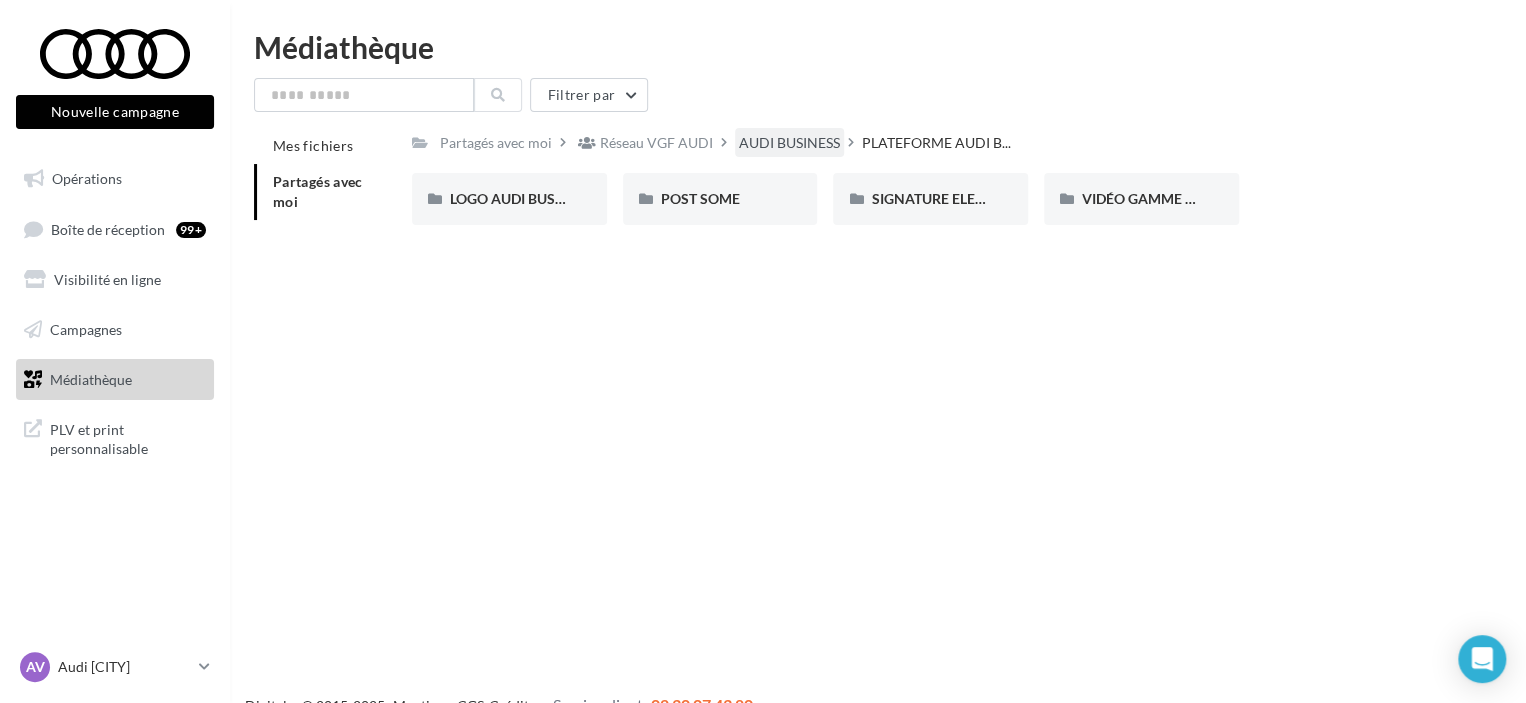 click on "AUDI BUSINESS" at bounding box center [496, 143] 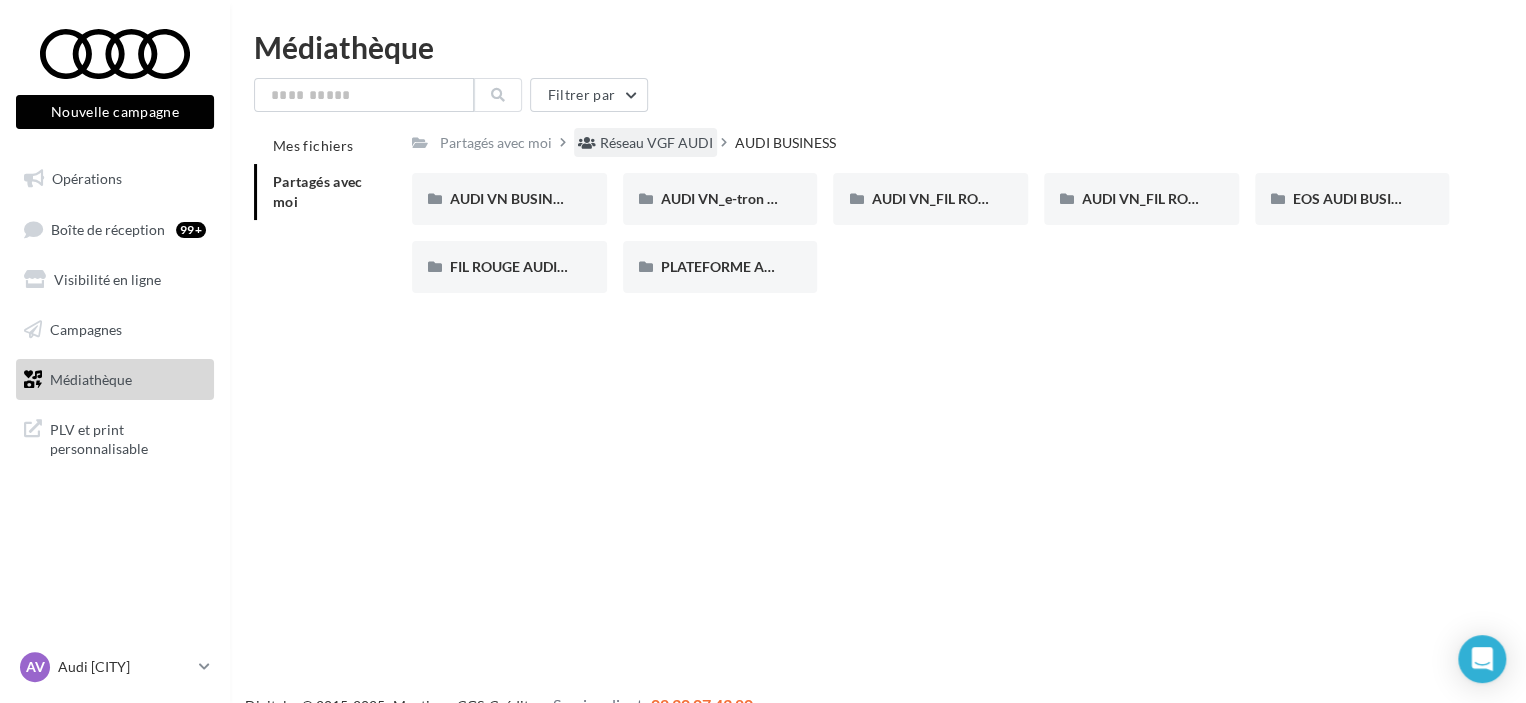 click on "Réseau VGF AUDI" at bounding box center (656, 143) 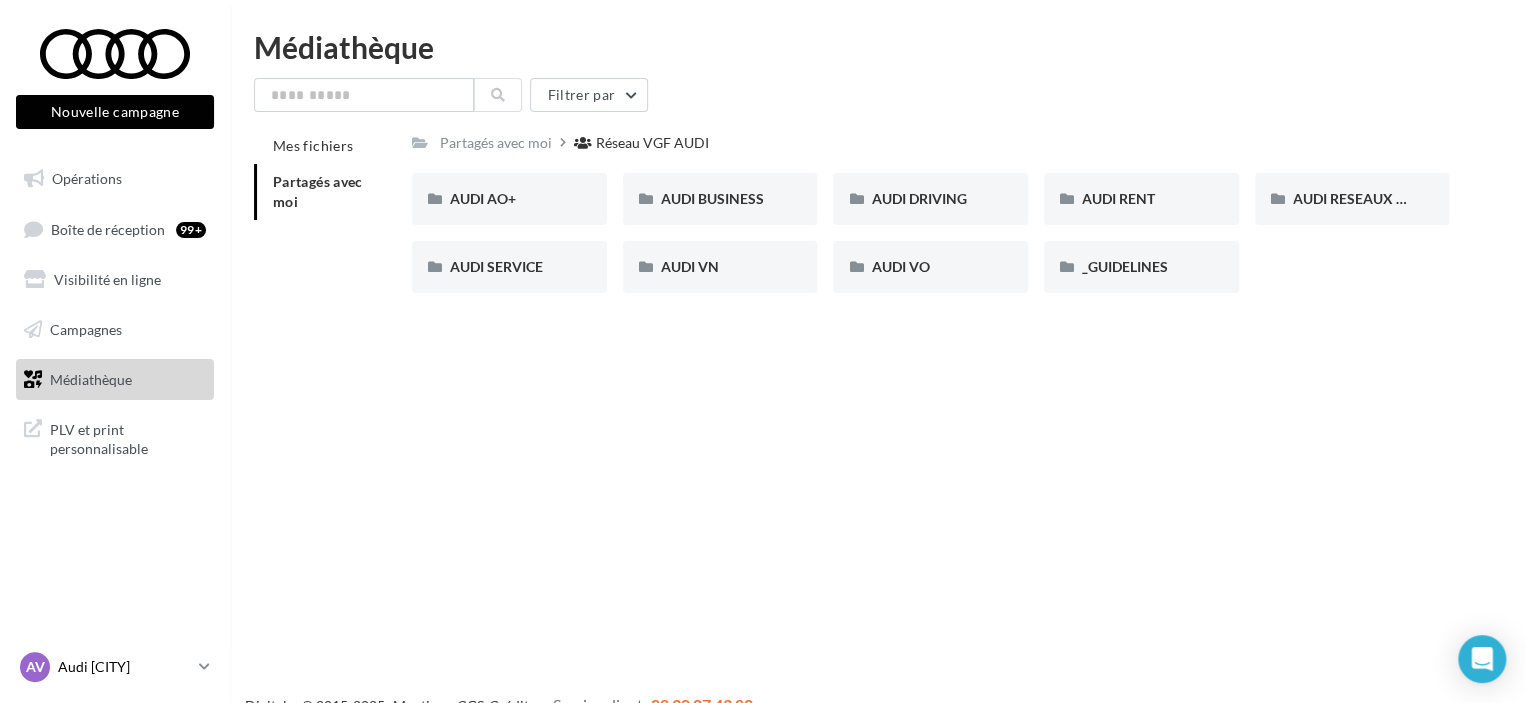 click on "Audi [CITY]" at bounding box center [124, 667] 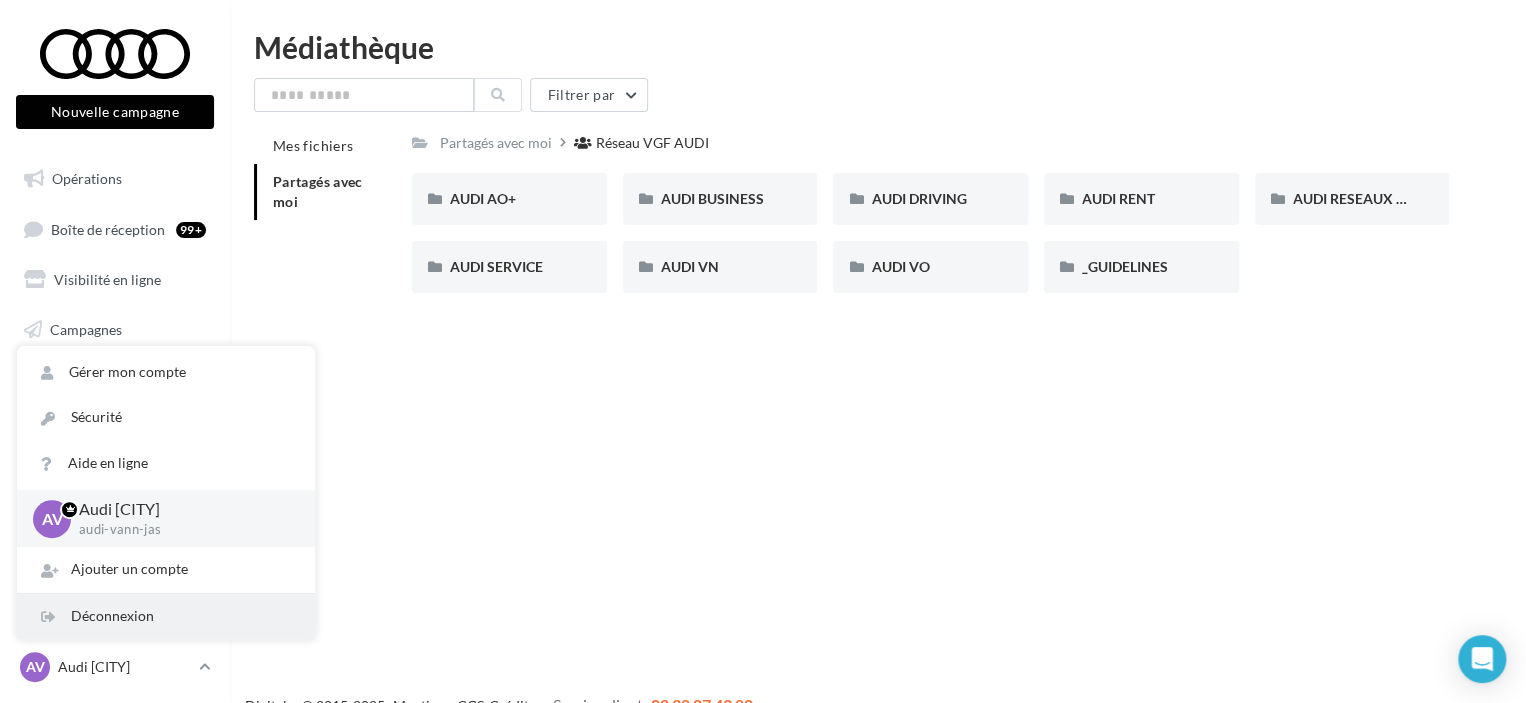 click on "Déconnexion" at bounding box center (166, 616) 